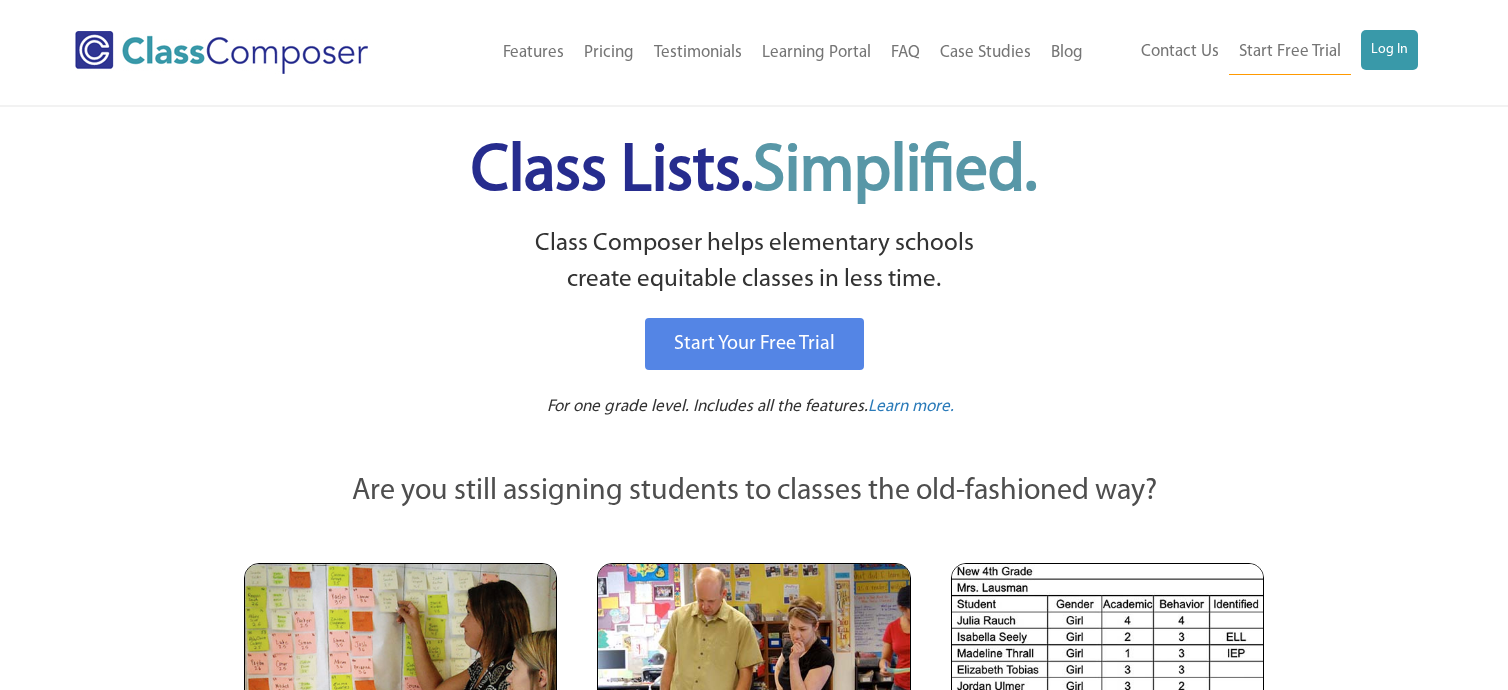 scroll, scrollTop: 0, scrollLeft: 0, axis: both 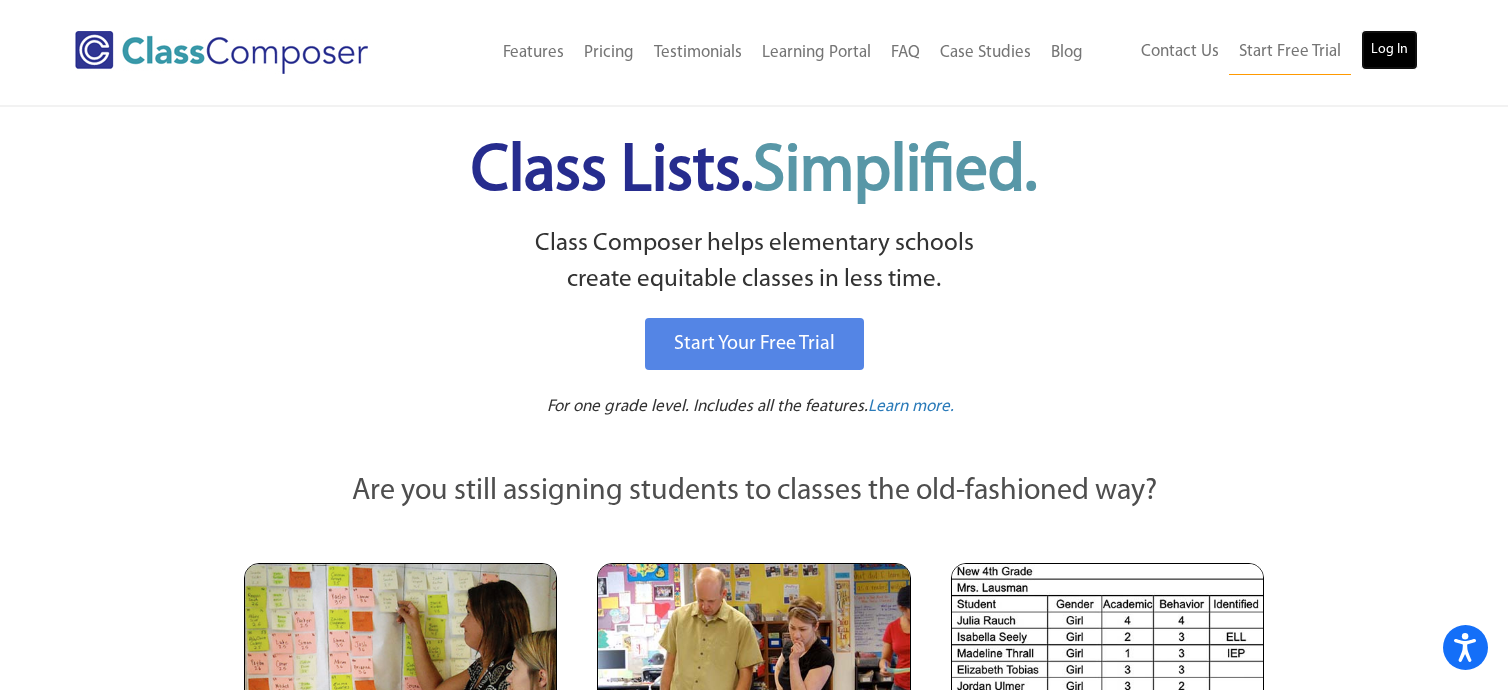 click on "Log In" at bounding box center [1389, 50] 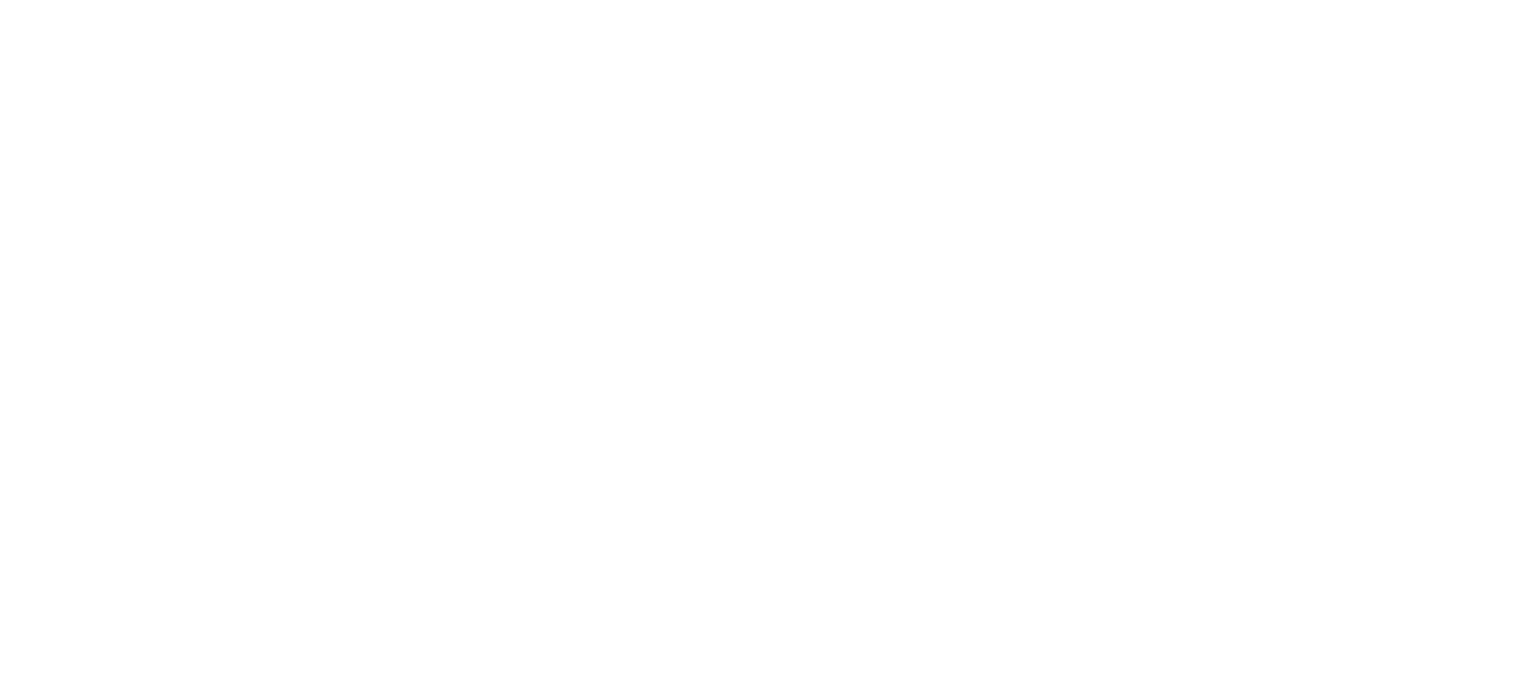 scroll, scrollTop: 0, scrollLeft: 0, axis: both 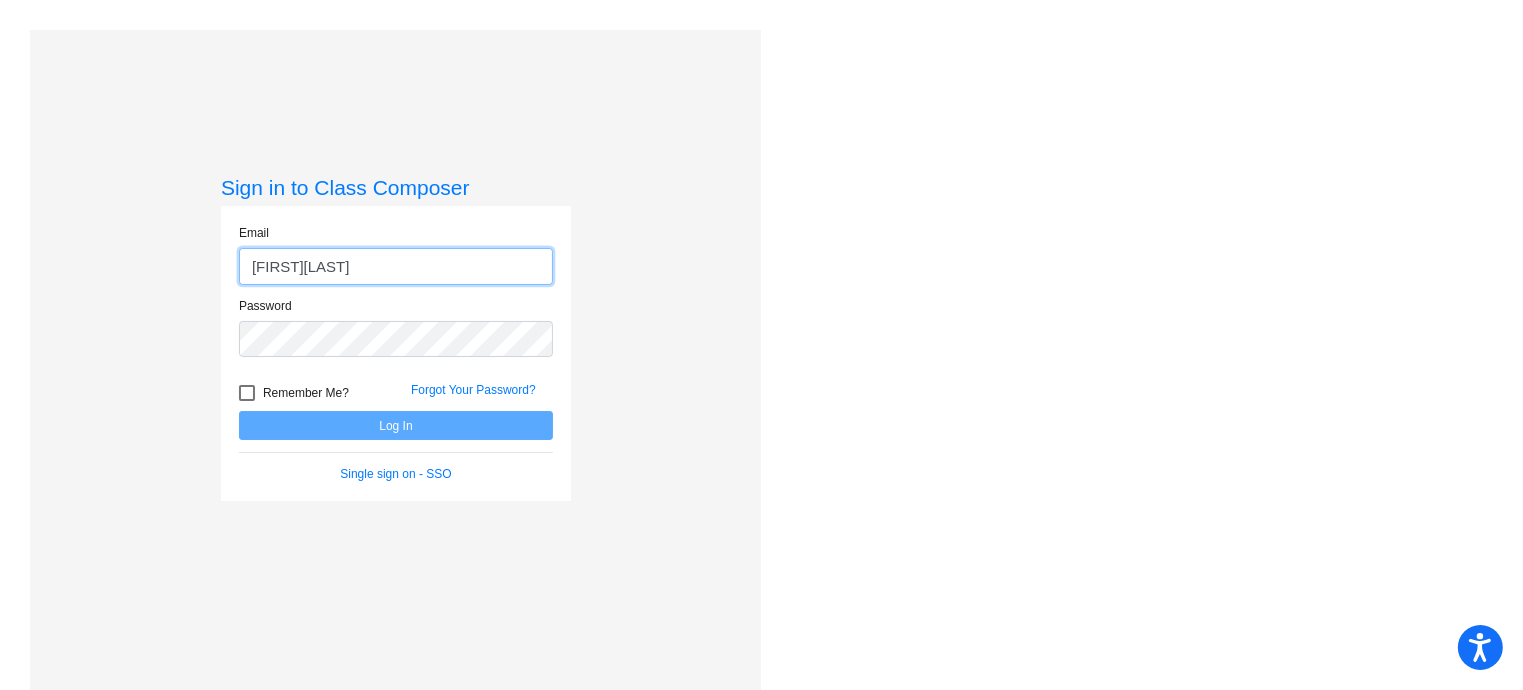 type on "[EMAIL]" 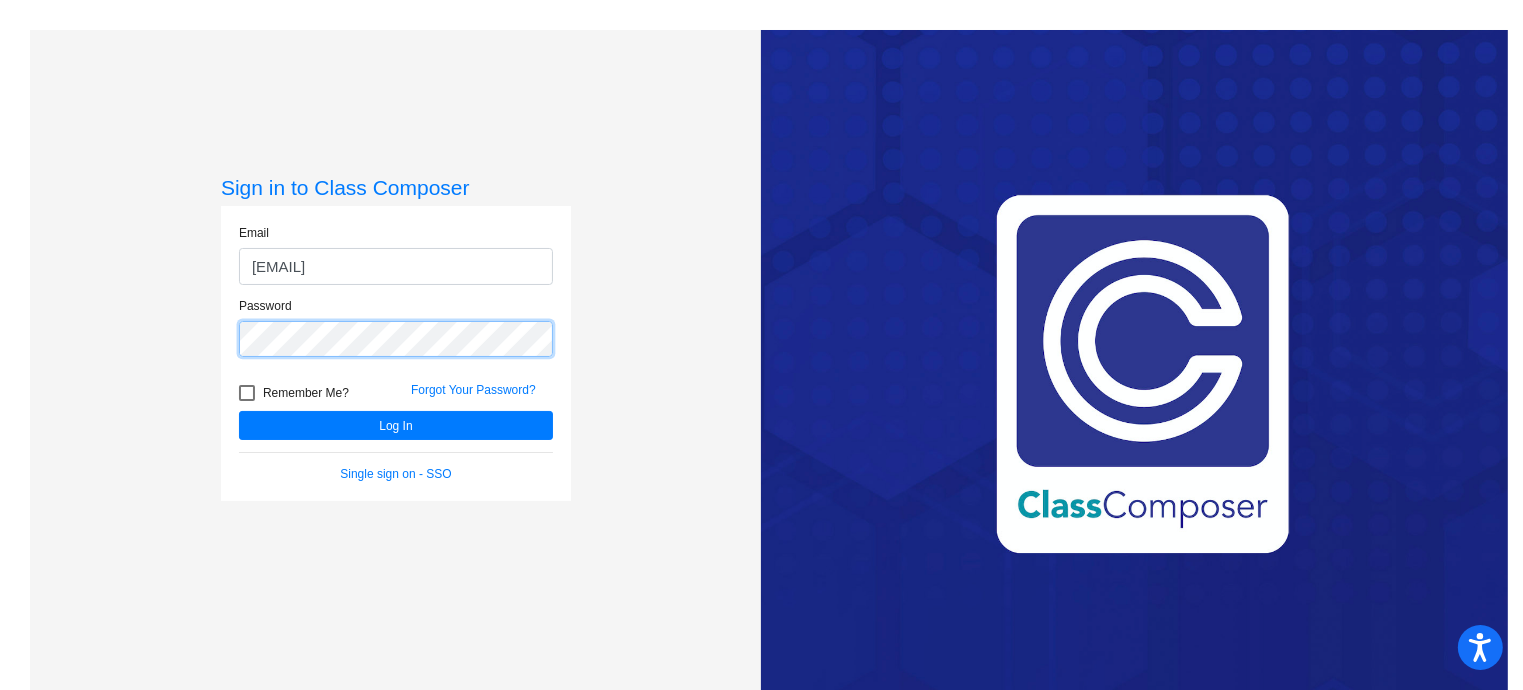 click on "Log In" 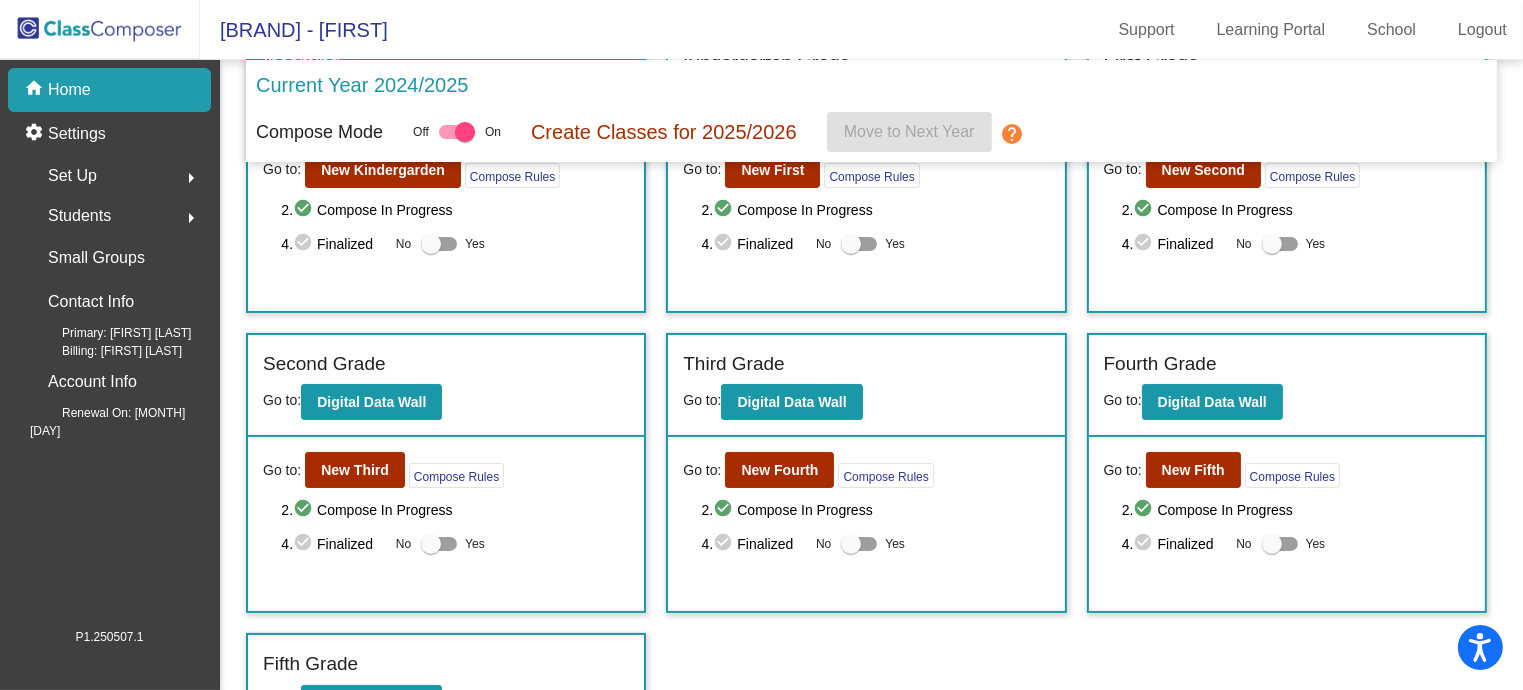 scroll, scrollTop: 186, scrollLeft: 0, axis: vertical 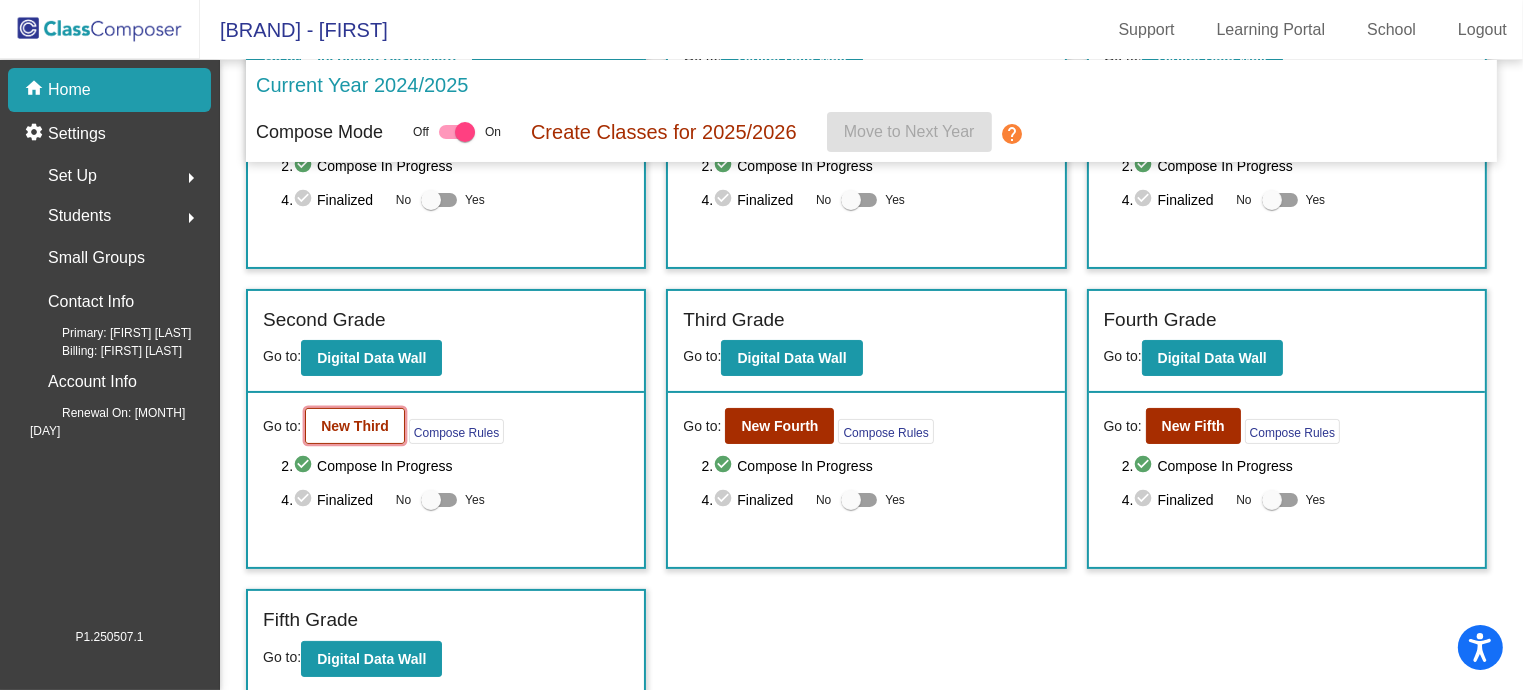 click on "New Third" 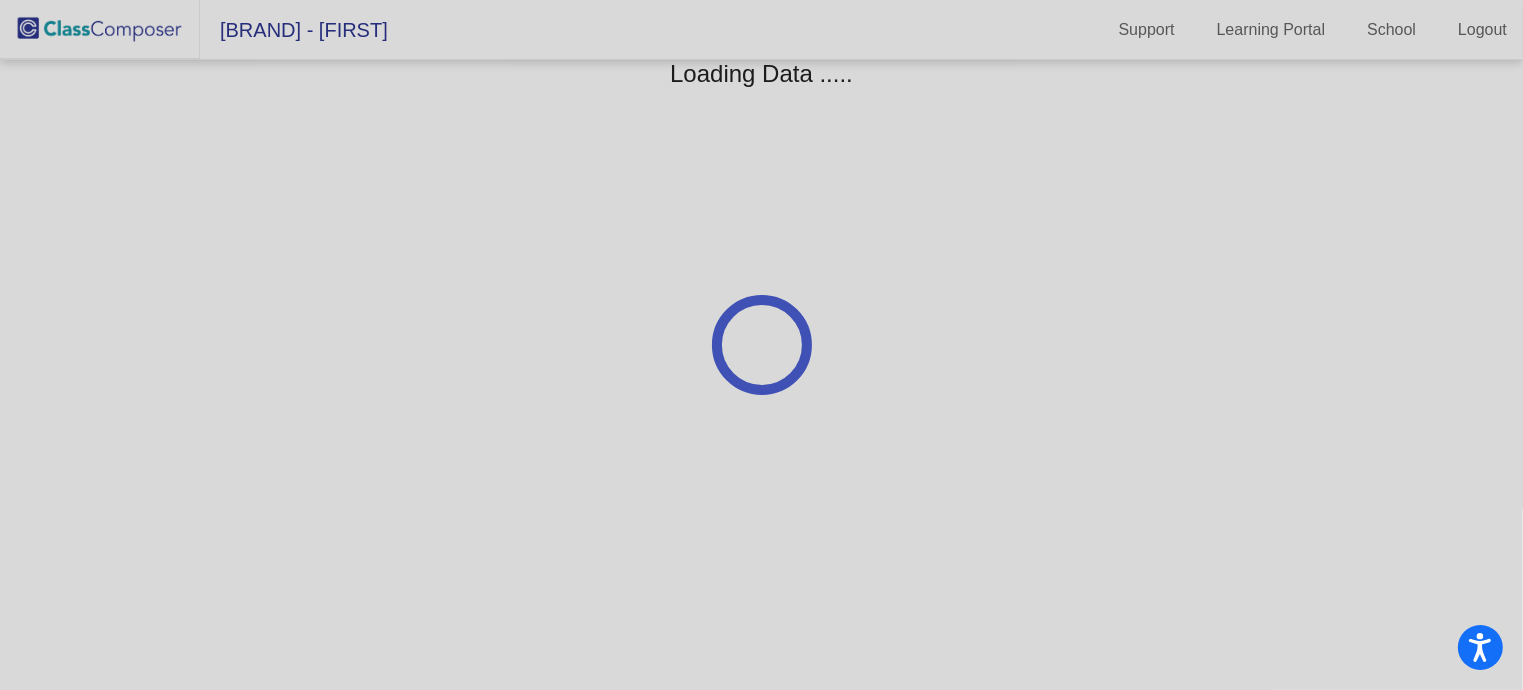 scroll, scrollTop: 0, scrollLeft: 0, axis: both 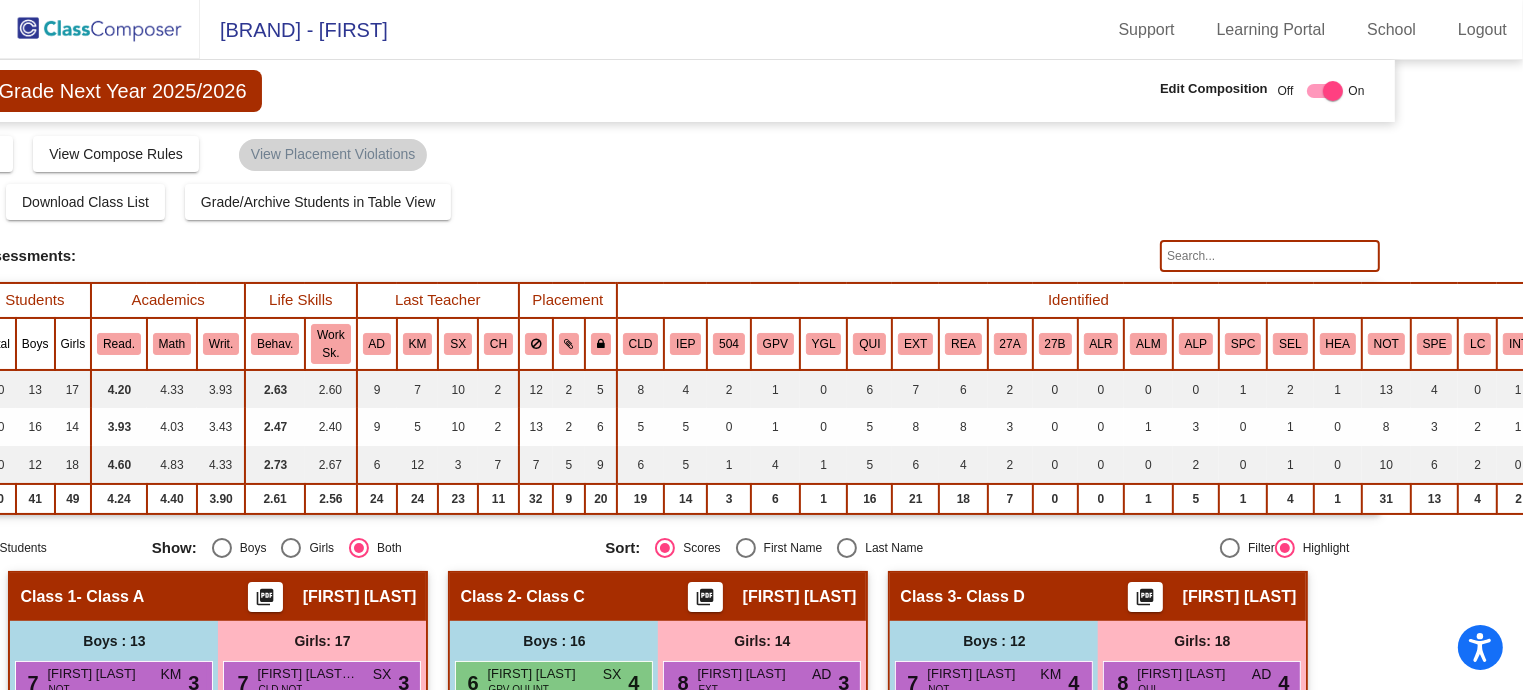 drag, startPoint x: 1512, startPoint y: 171, endPoint x: 1518, endPoint y: 219, distance: 48.373547 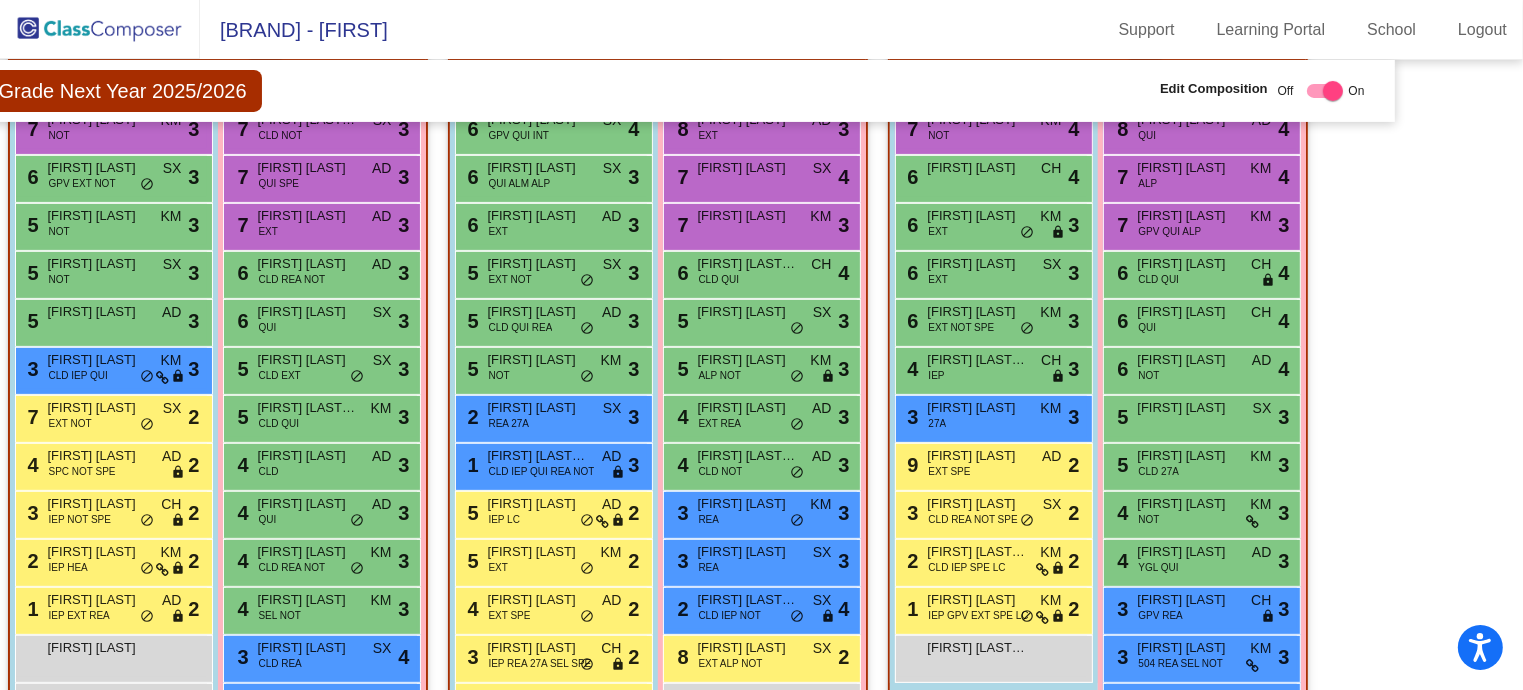 scroll, scrollTop: 600, scrollLeft: 113, axis: both 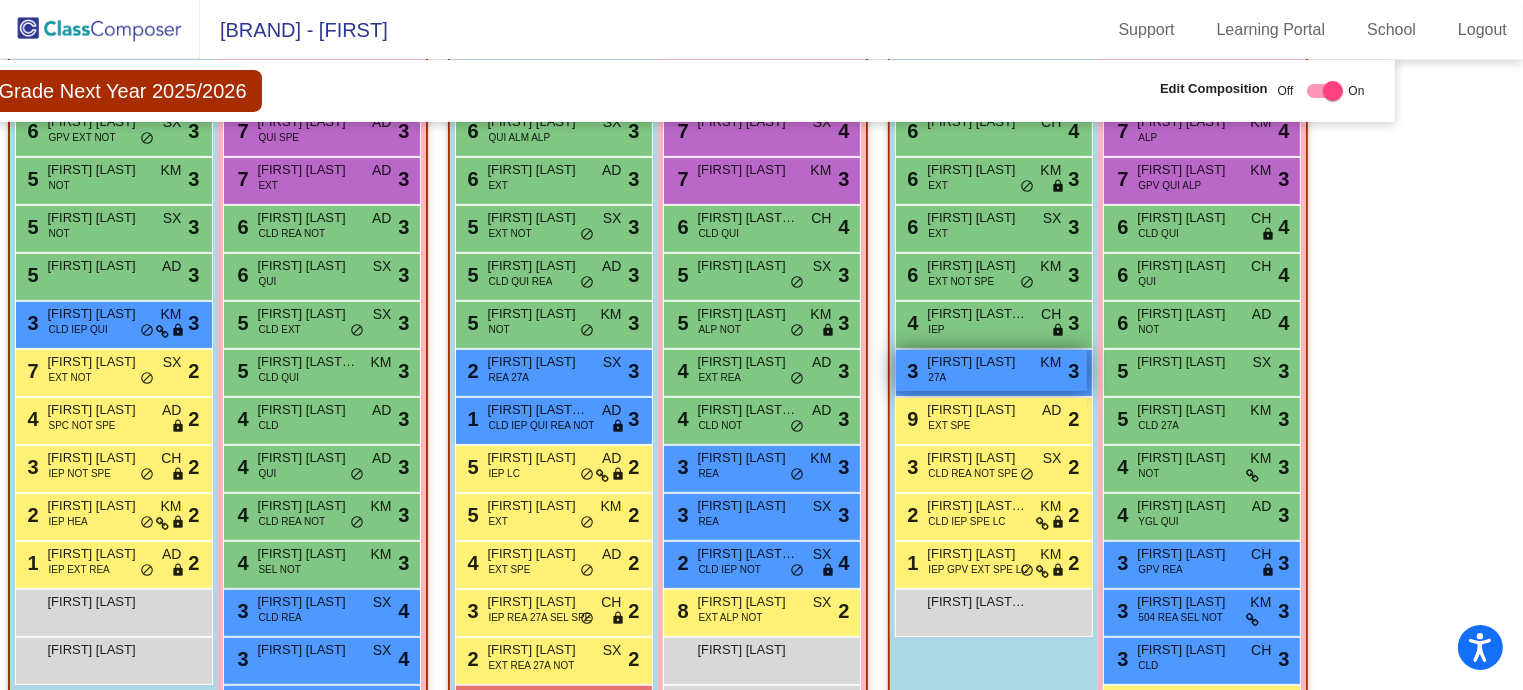 click on "[FIRST] [LAST]" at bounding box center (977, 362) 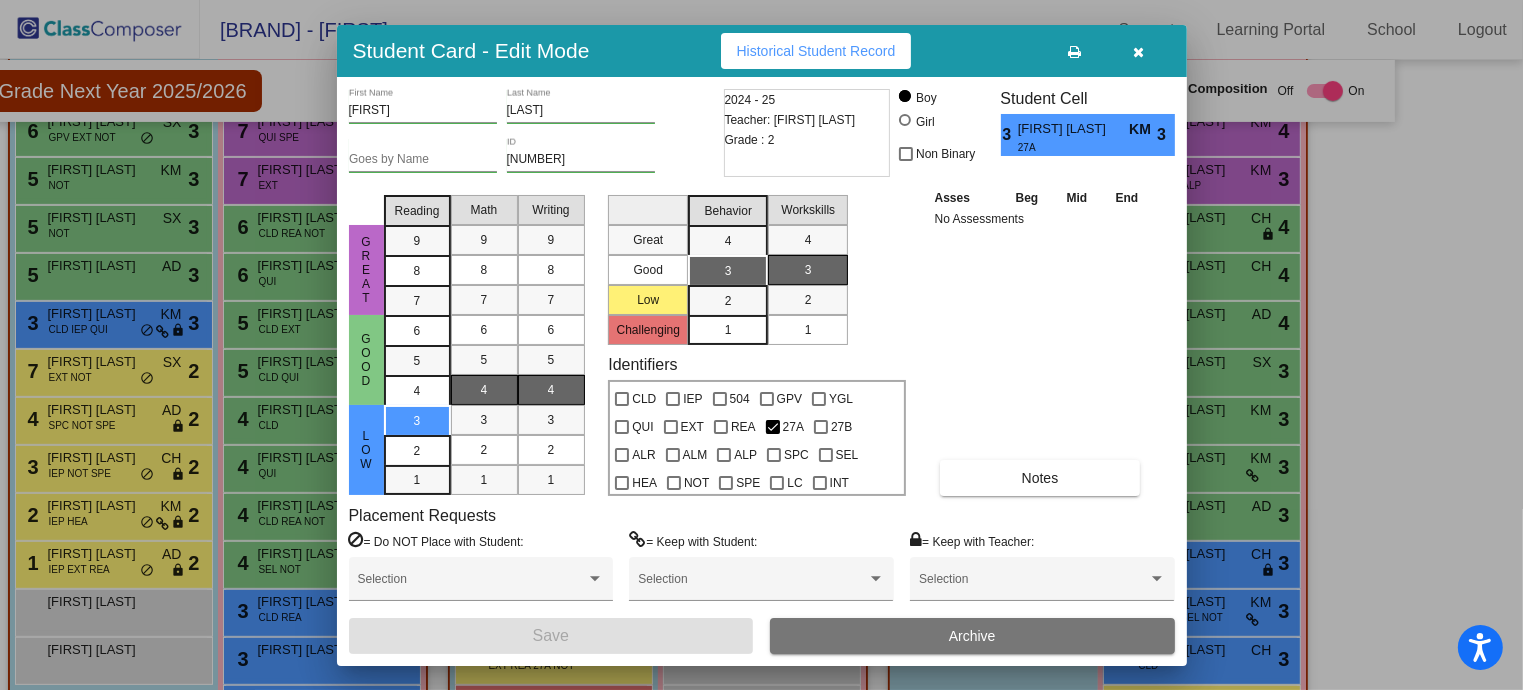 click at bounding box center [1138, 52] 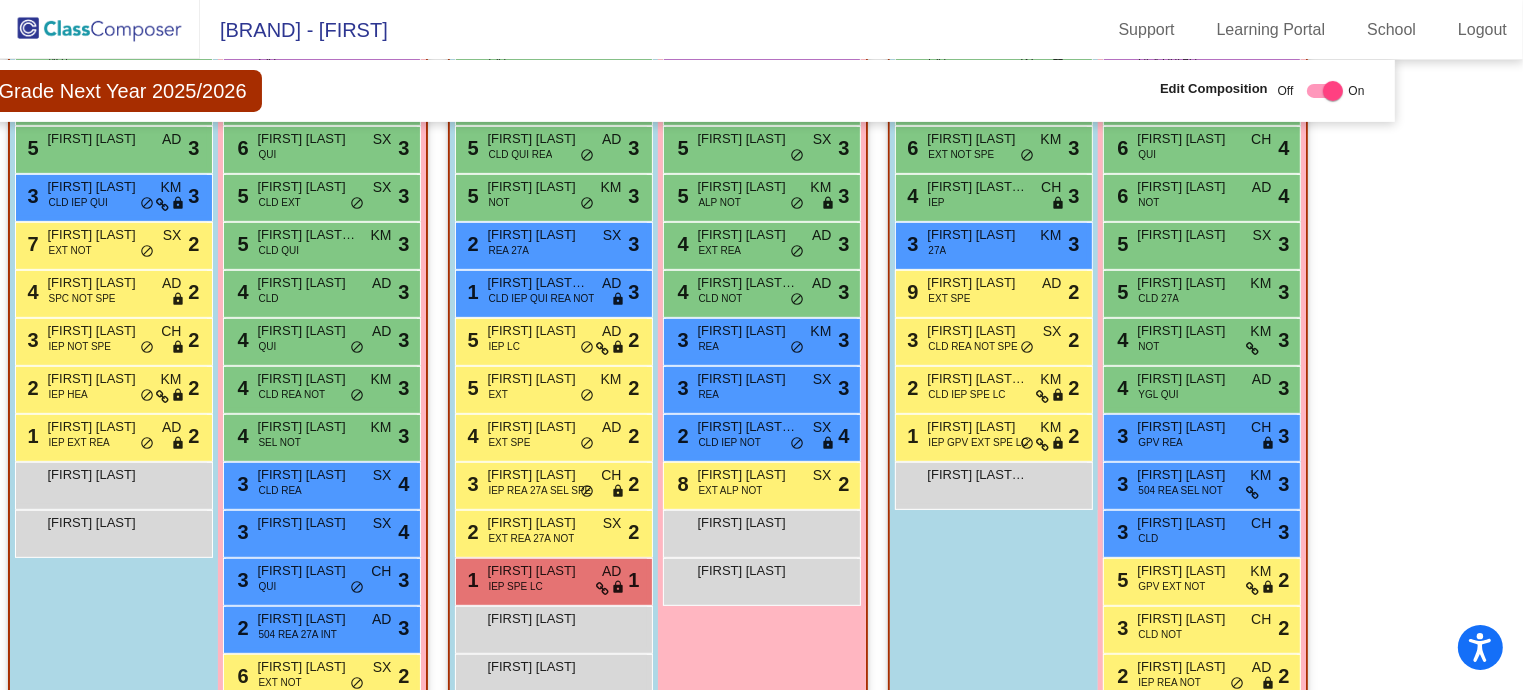 scroll, scrollTop: 733, scrollLeft: 113, axis: both 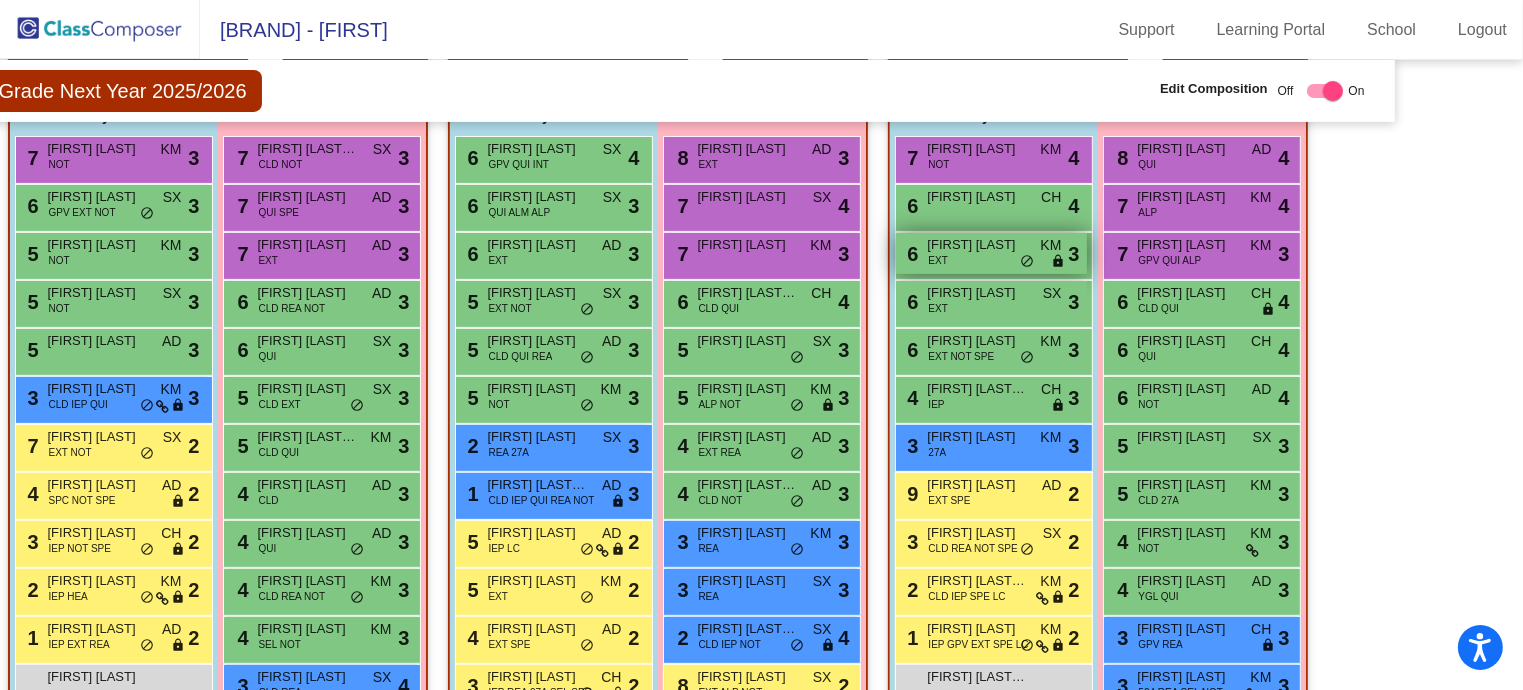click on "do_not_disturb_alt" at bounding box center [1027, 262] 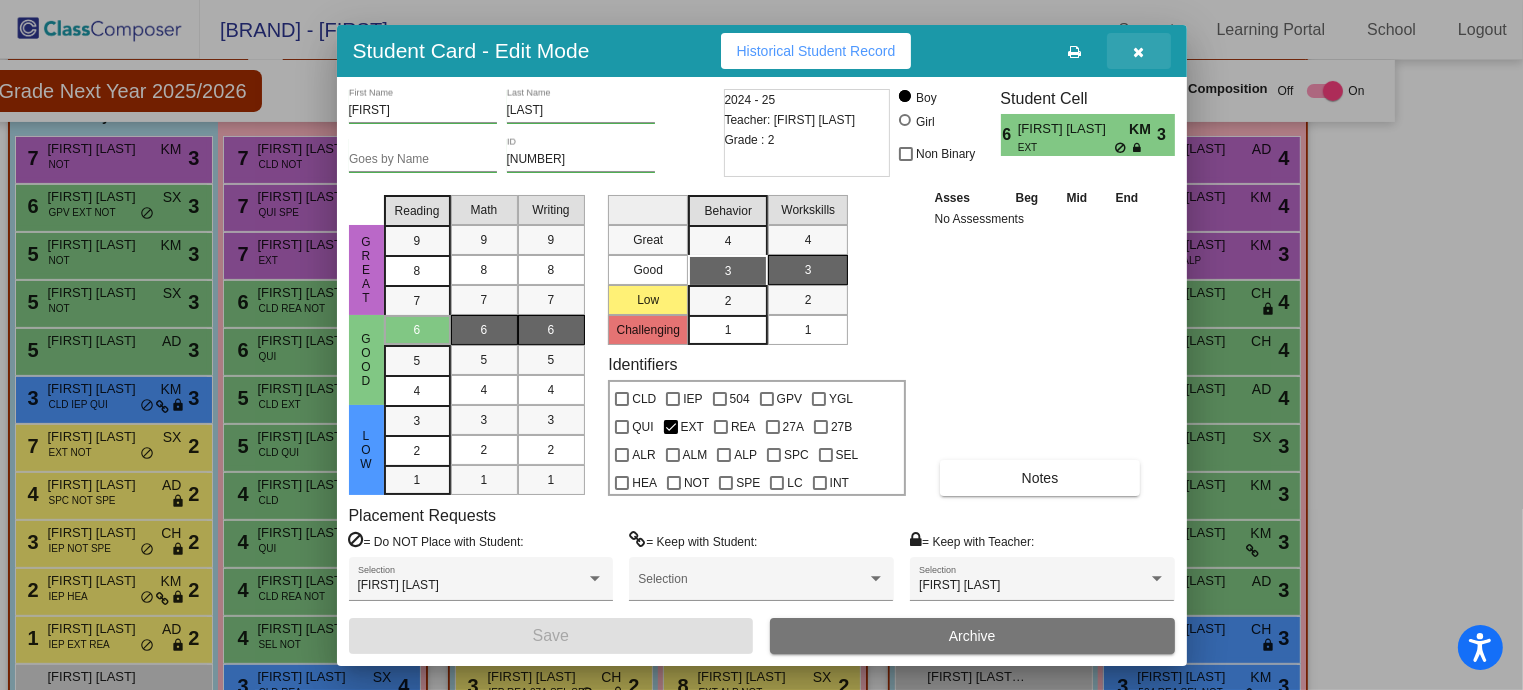 click at bounding box center (1138, 52) 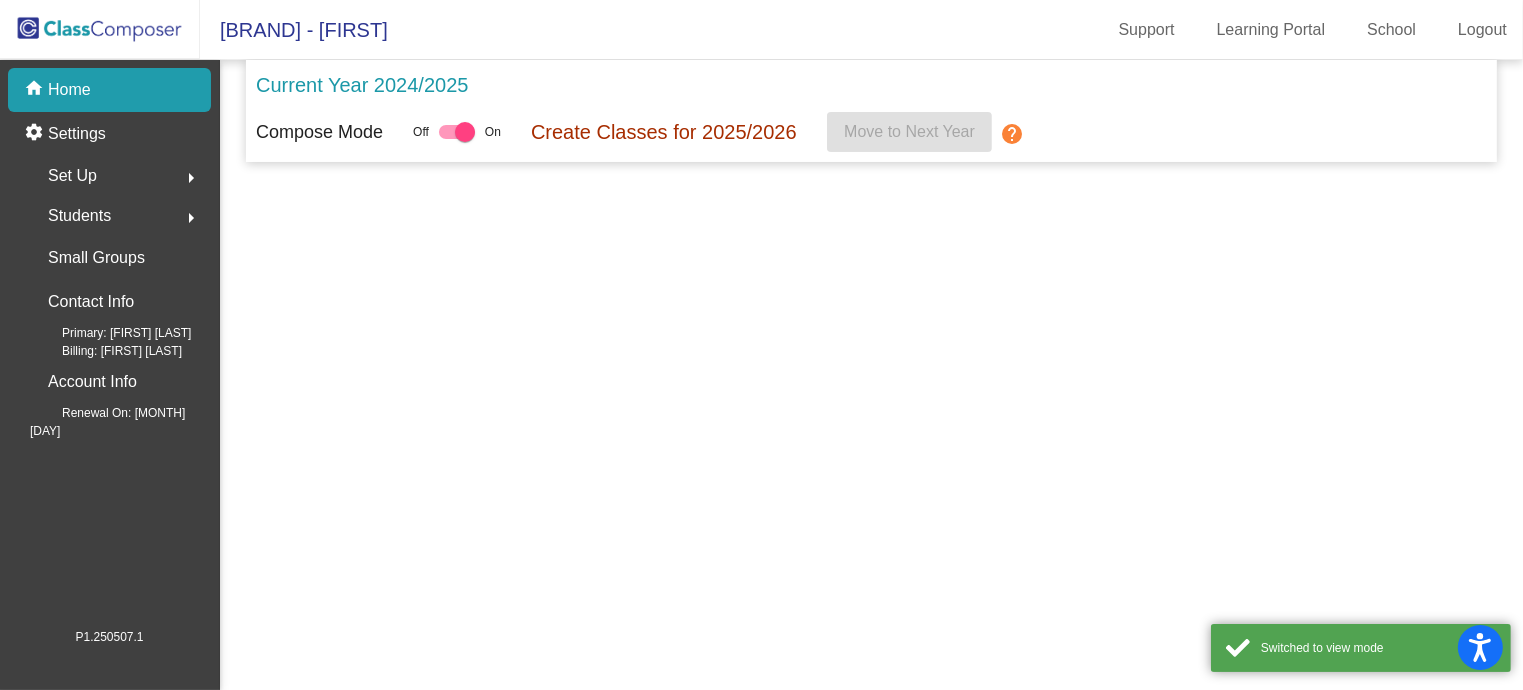scroll, scrollTop: 0, scrollLeft: 0, axis: both 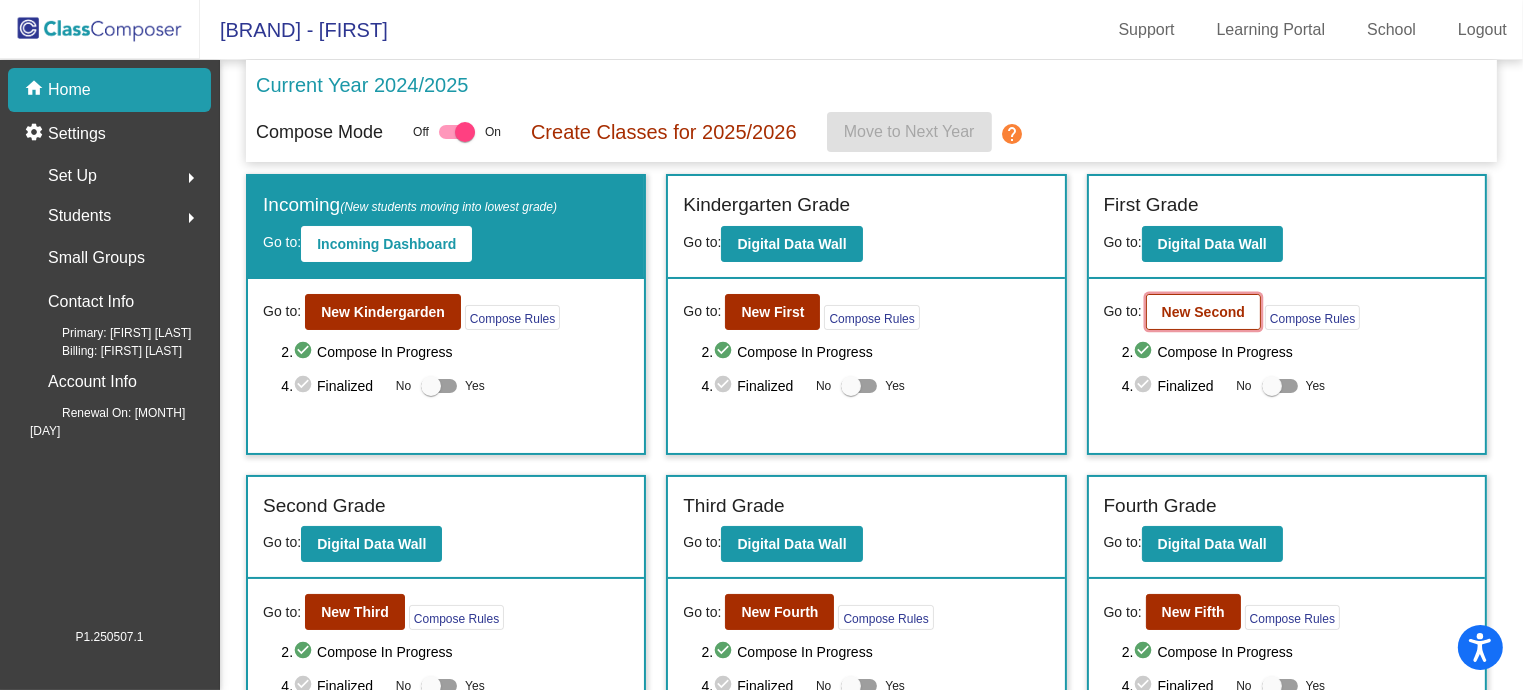 click on "New Second" 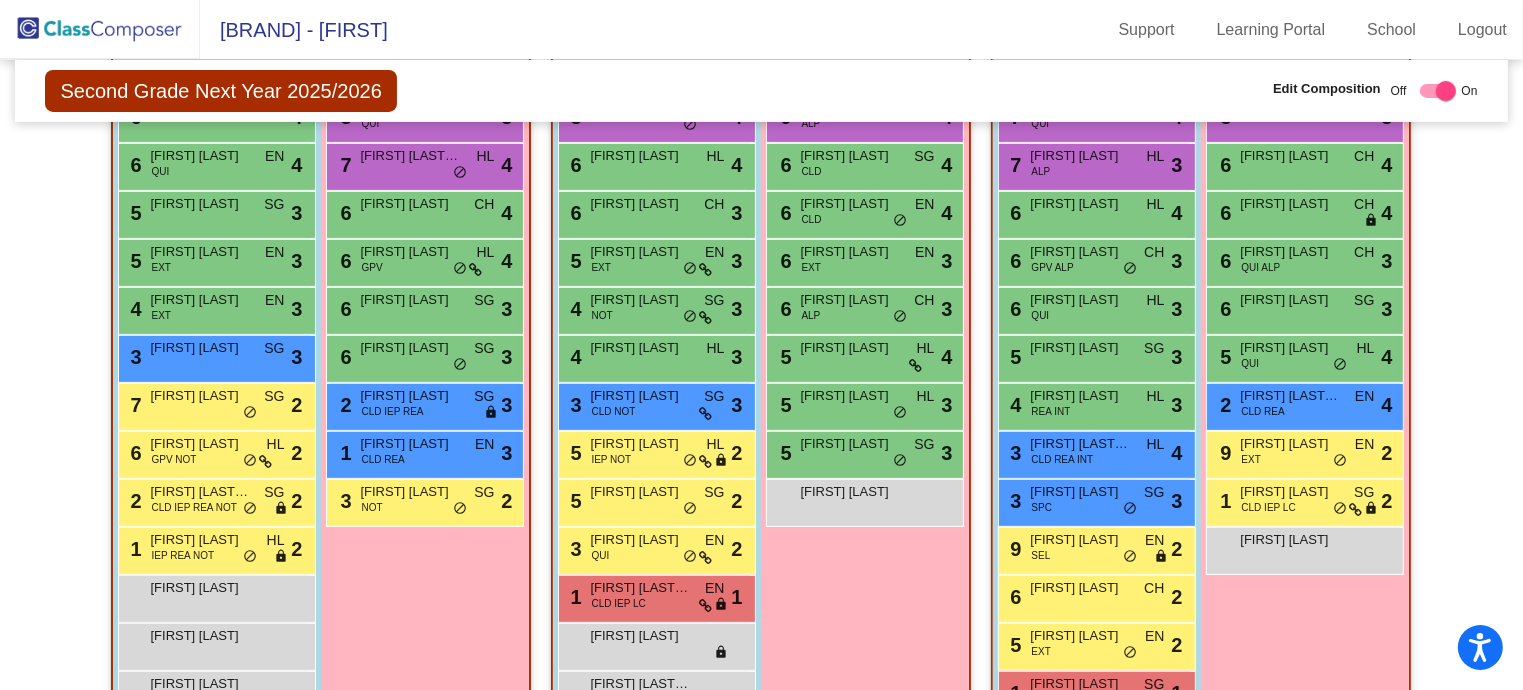 scroll, scrollTop: 636, scrollLeft: 0, axis: vertical 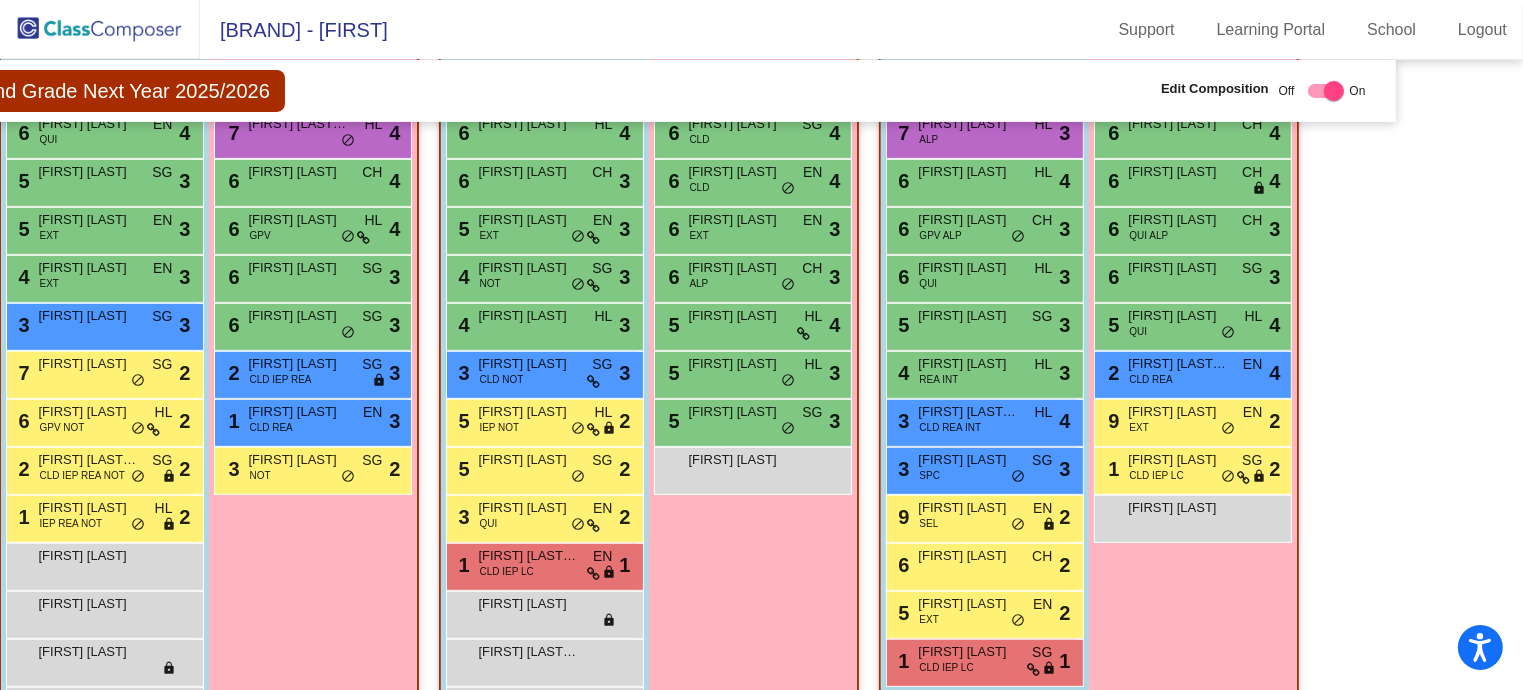 drag, startPoint x: 1512, startPoint y: 284, endPoint x: 1493, endPoint y: 273, distance: 21.954498 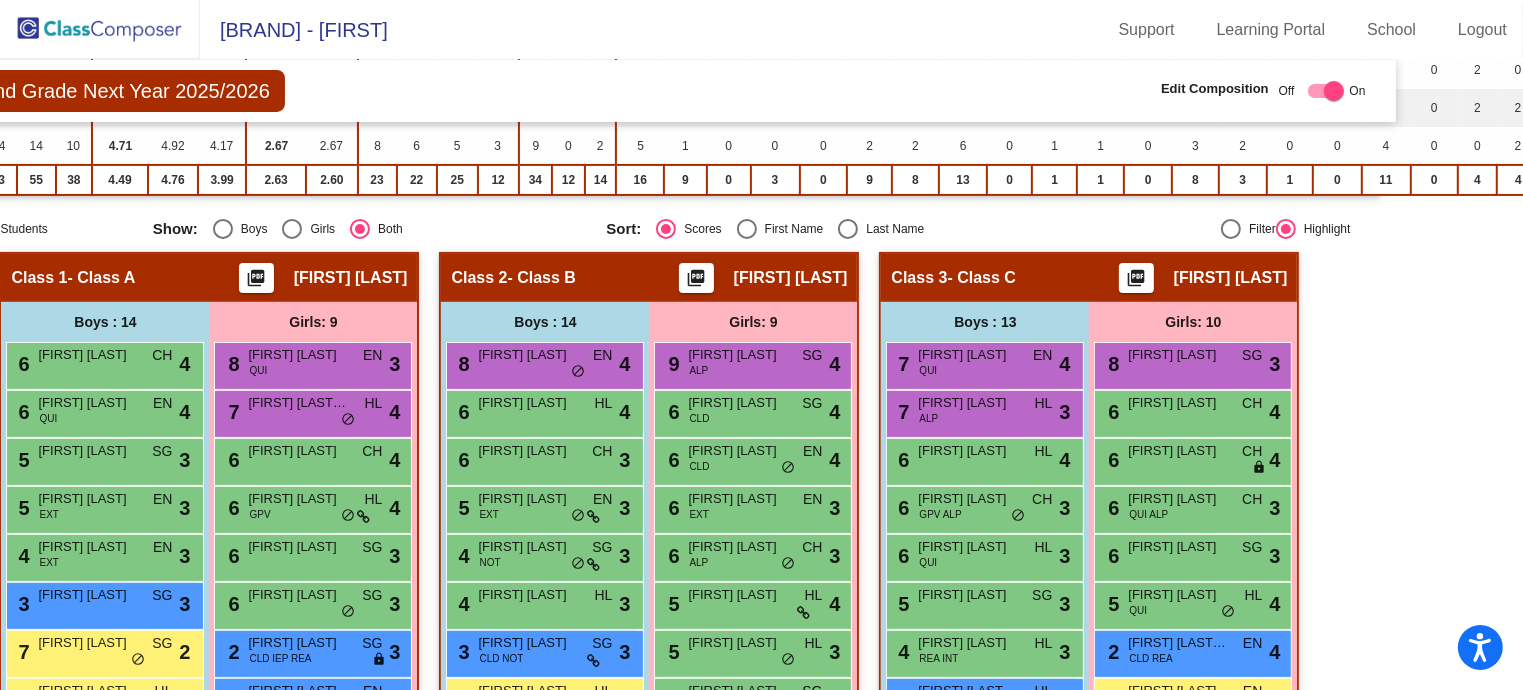 scroll, scrollTop: 304, scrollLeft: 112, axis: both 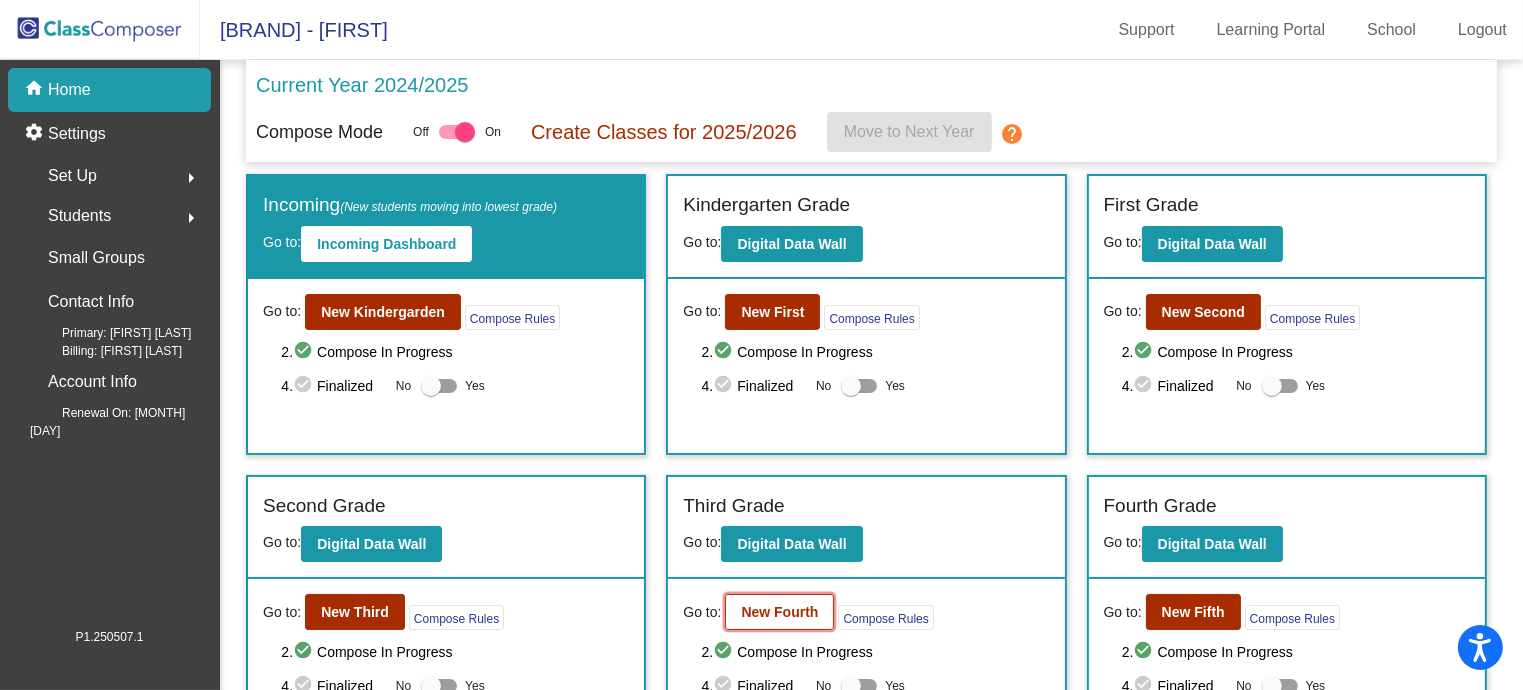click on "New Fourth" 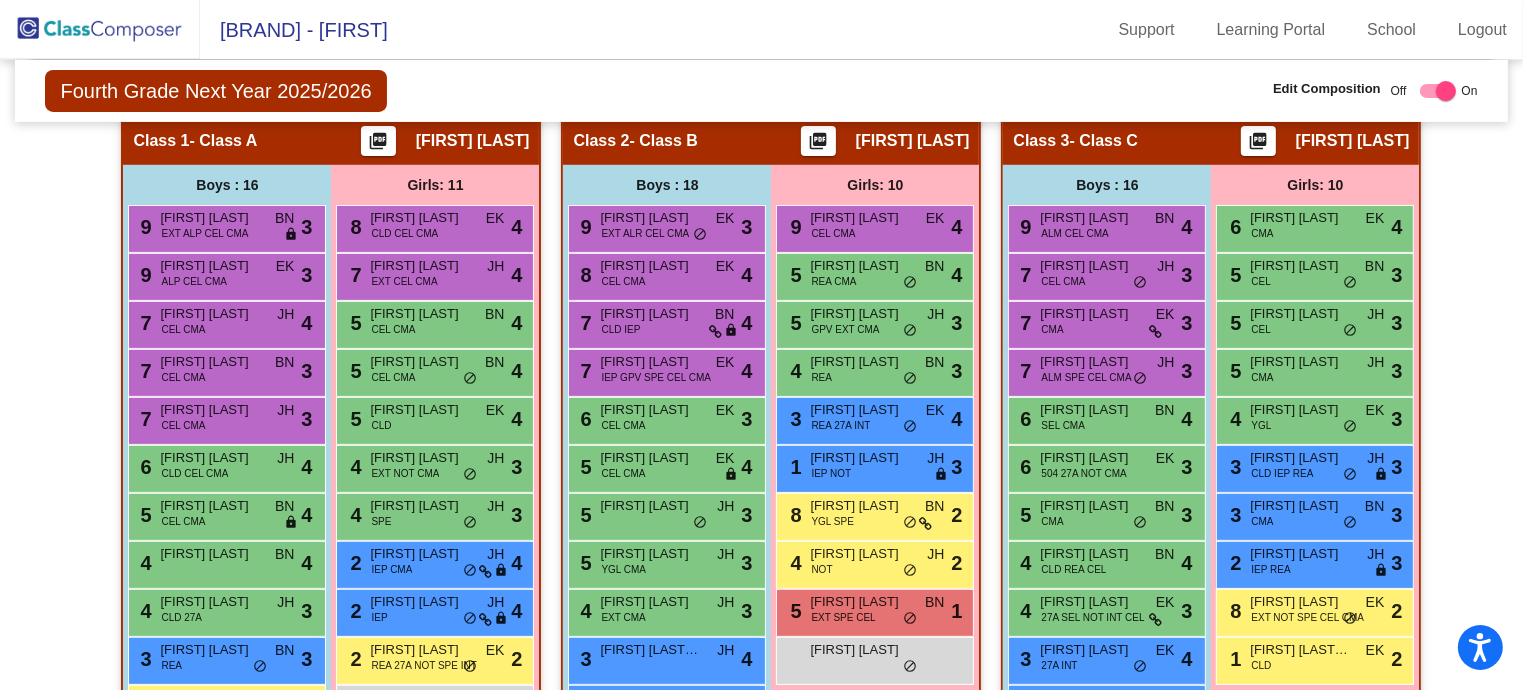 scroll, scrollTop: 460, scrollLeft: 0, axis: vertical 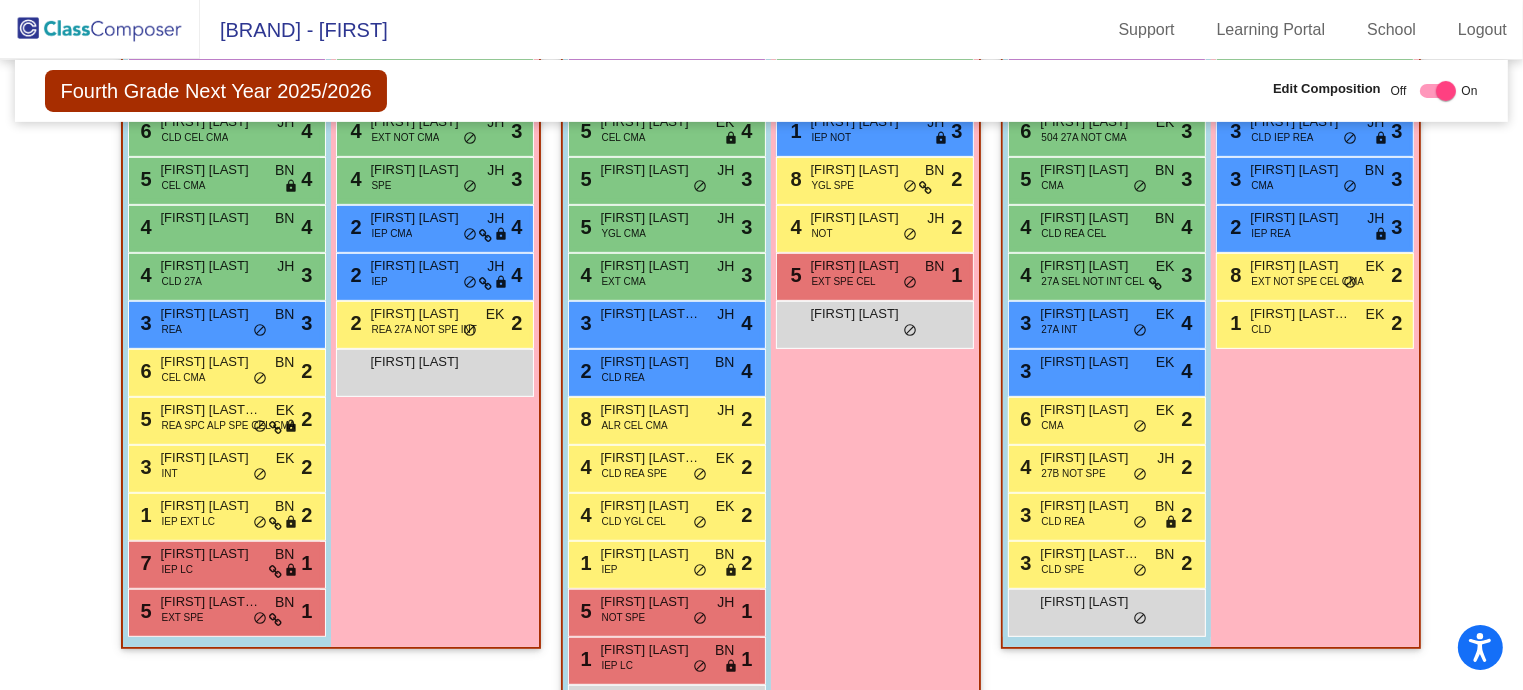 drag, startPoint x: 1508, startPoint y: 401, endPoint x: 1507, endPoint y: 353, distance: 48.010414 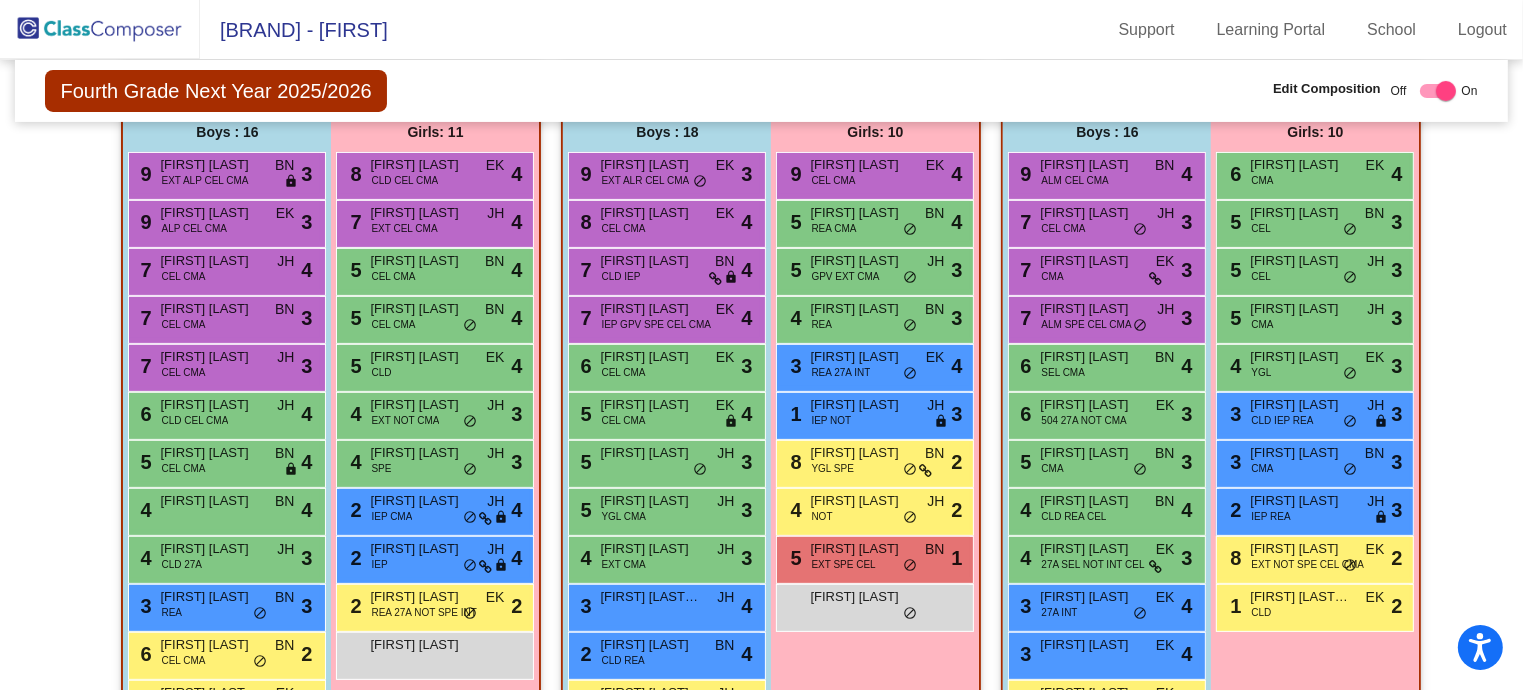 scroll, scrollTop: 504, scrollLeft: 0, axis: vertical 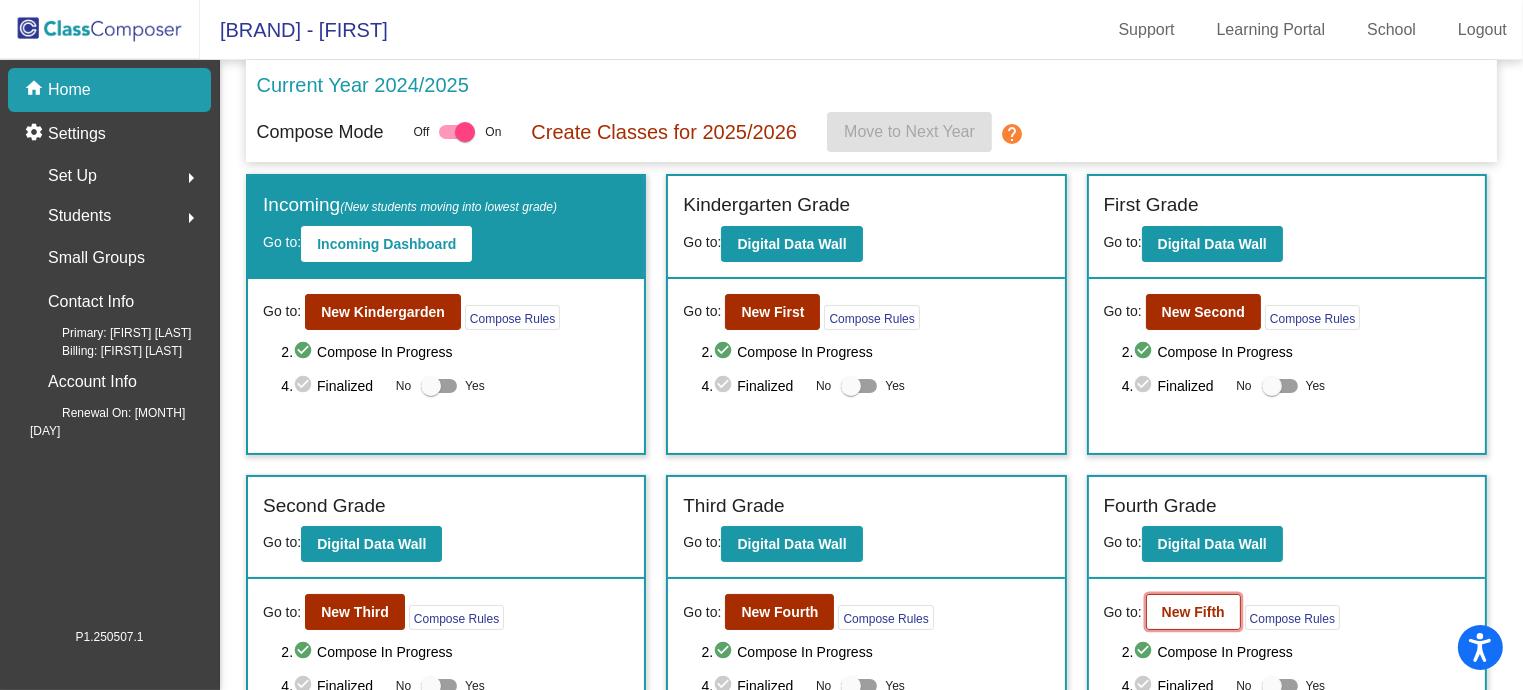 click on "New Fifth" 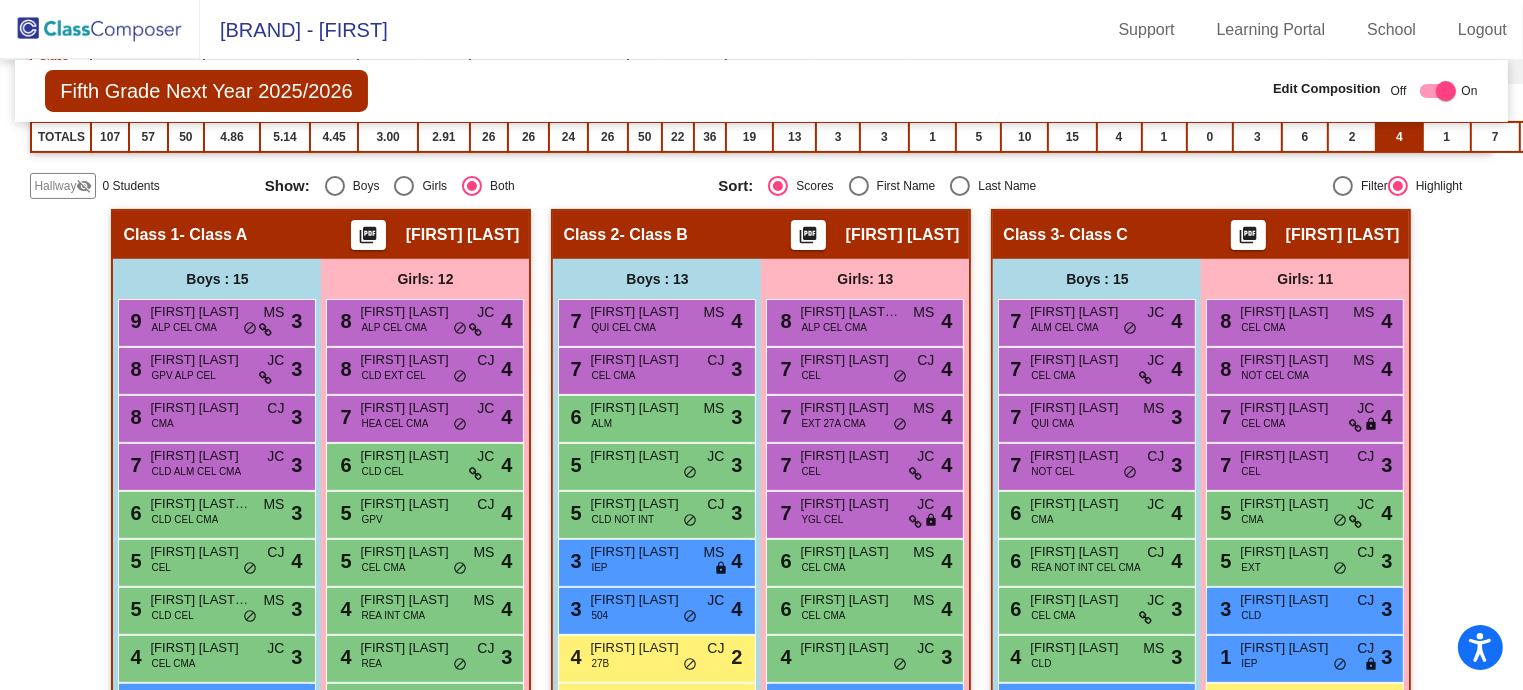 scroll, scrollTop: 399, scrollLeft: 0, axis: vertical 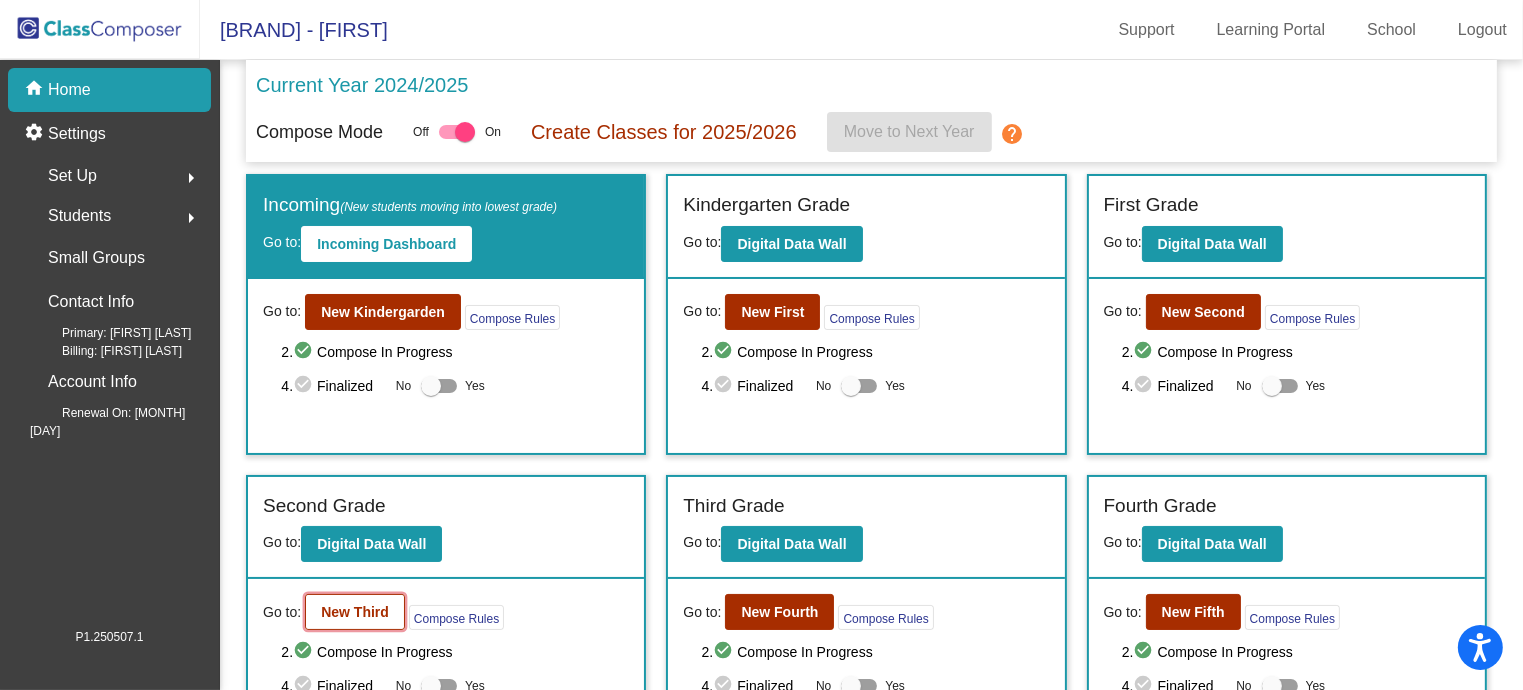 click on "New Third" 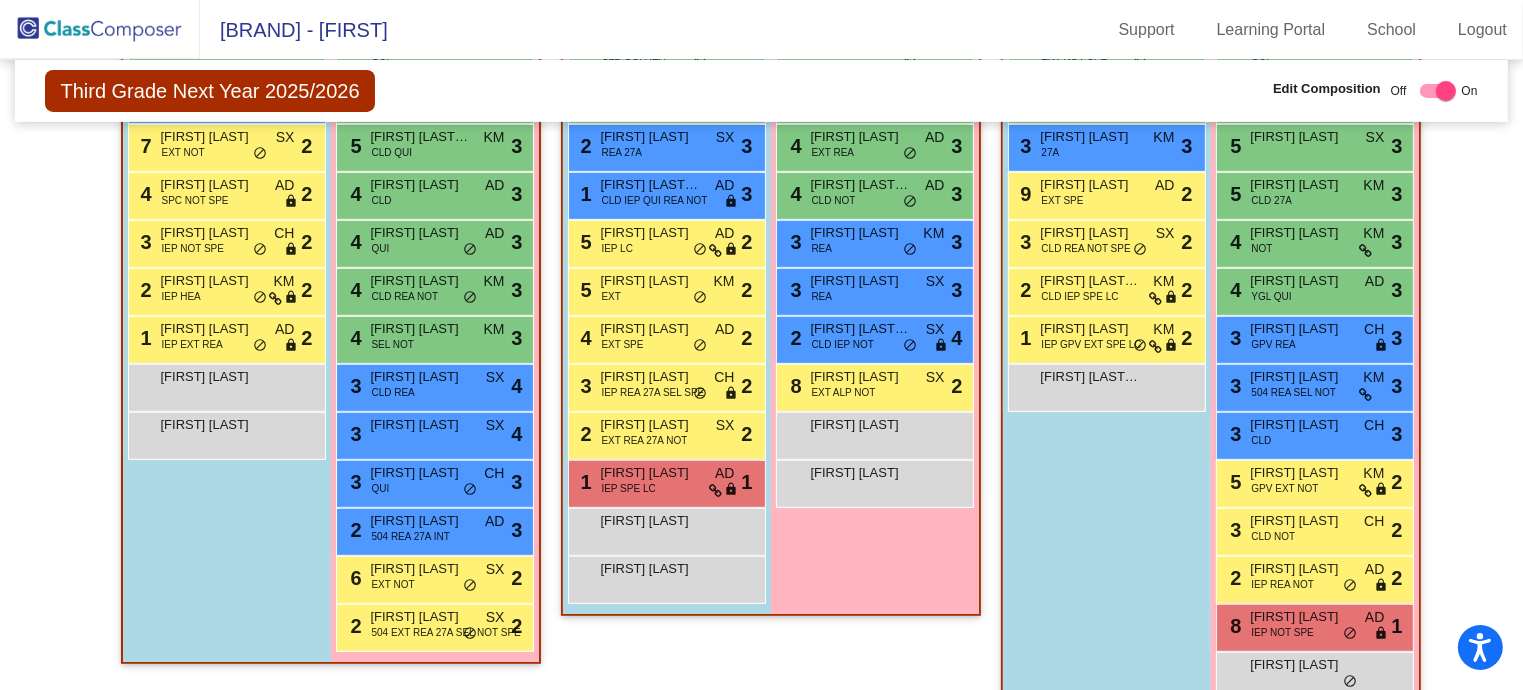 scroll, scrollTop: 816, scrollLeft: 0, axis: vertical 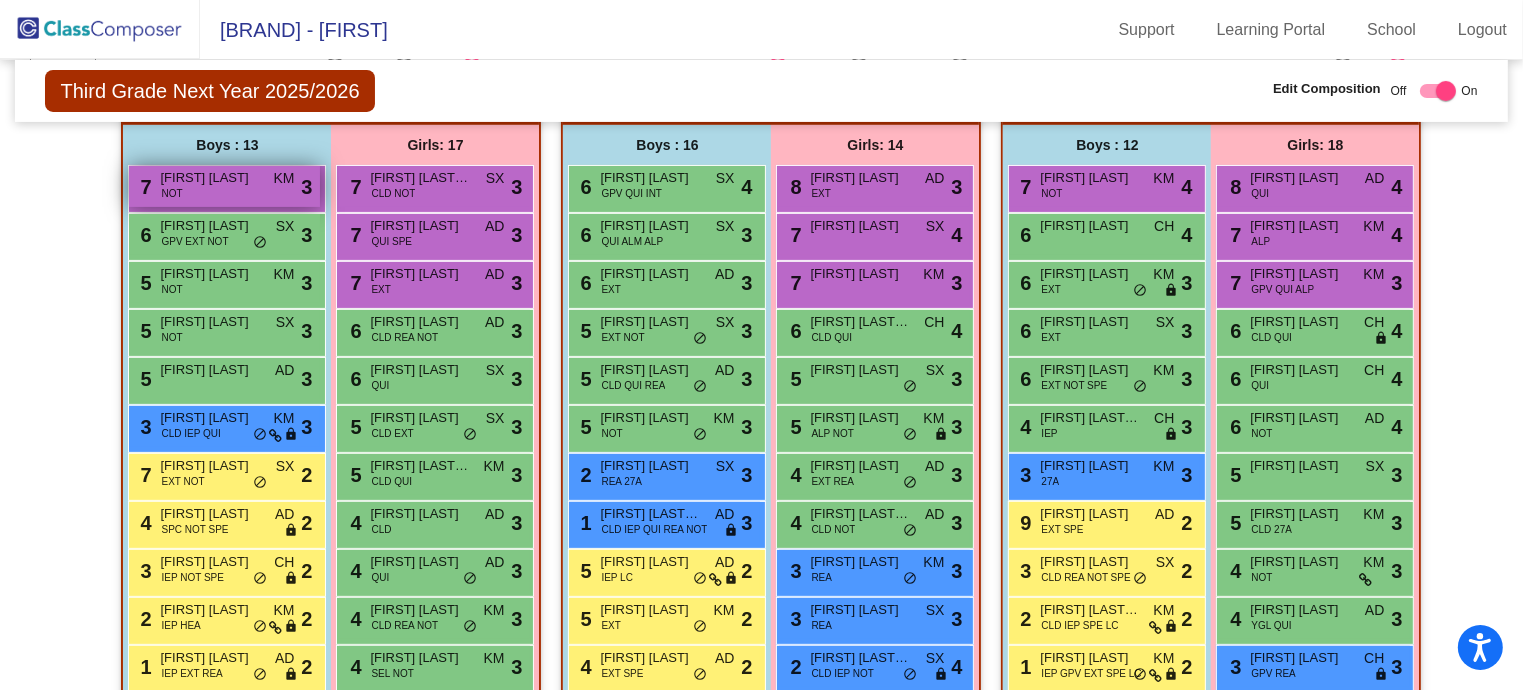 click on "[FIRST] [LAST]" at bounding box center (210, 178) 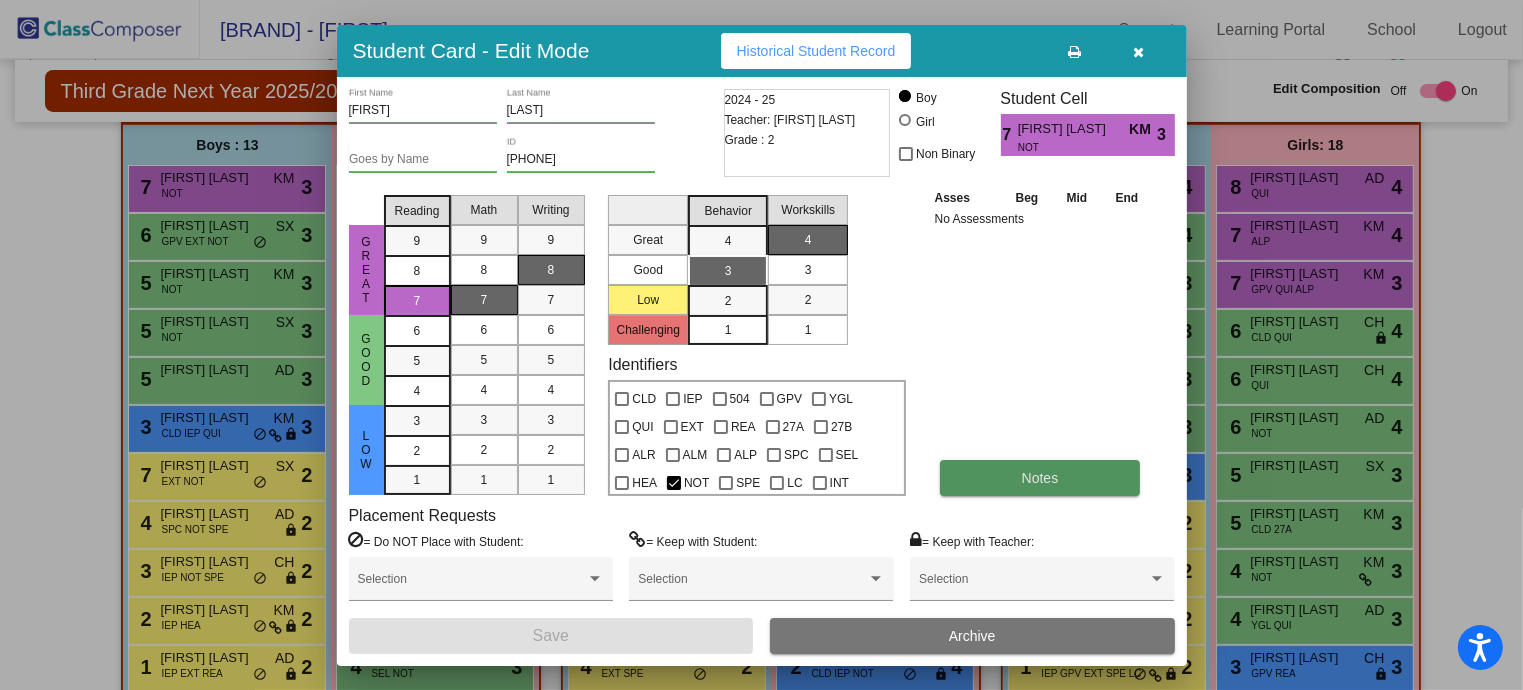 click on "Notes" at bounding box center [1040, 478] 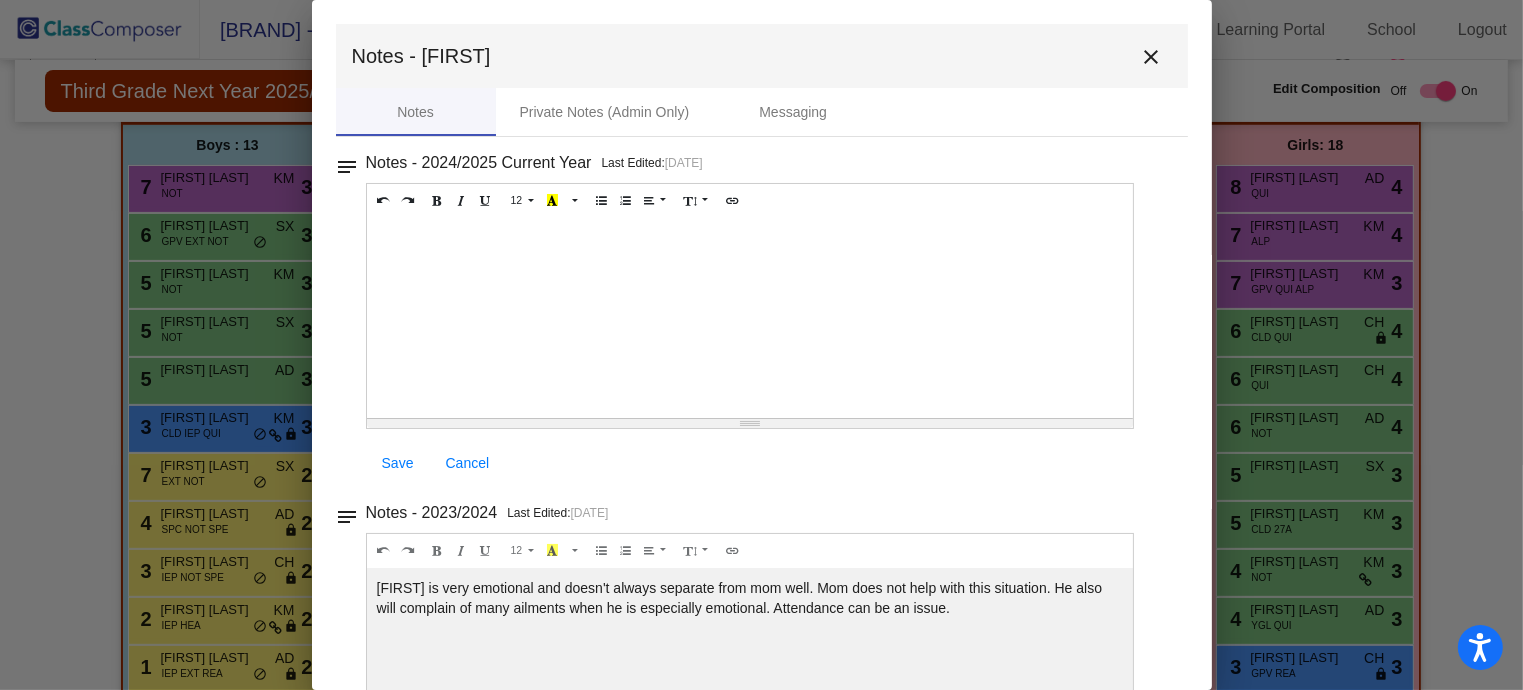 click on "close" at bounding box center (1152, 57) 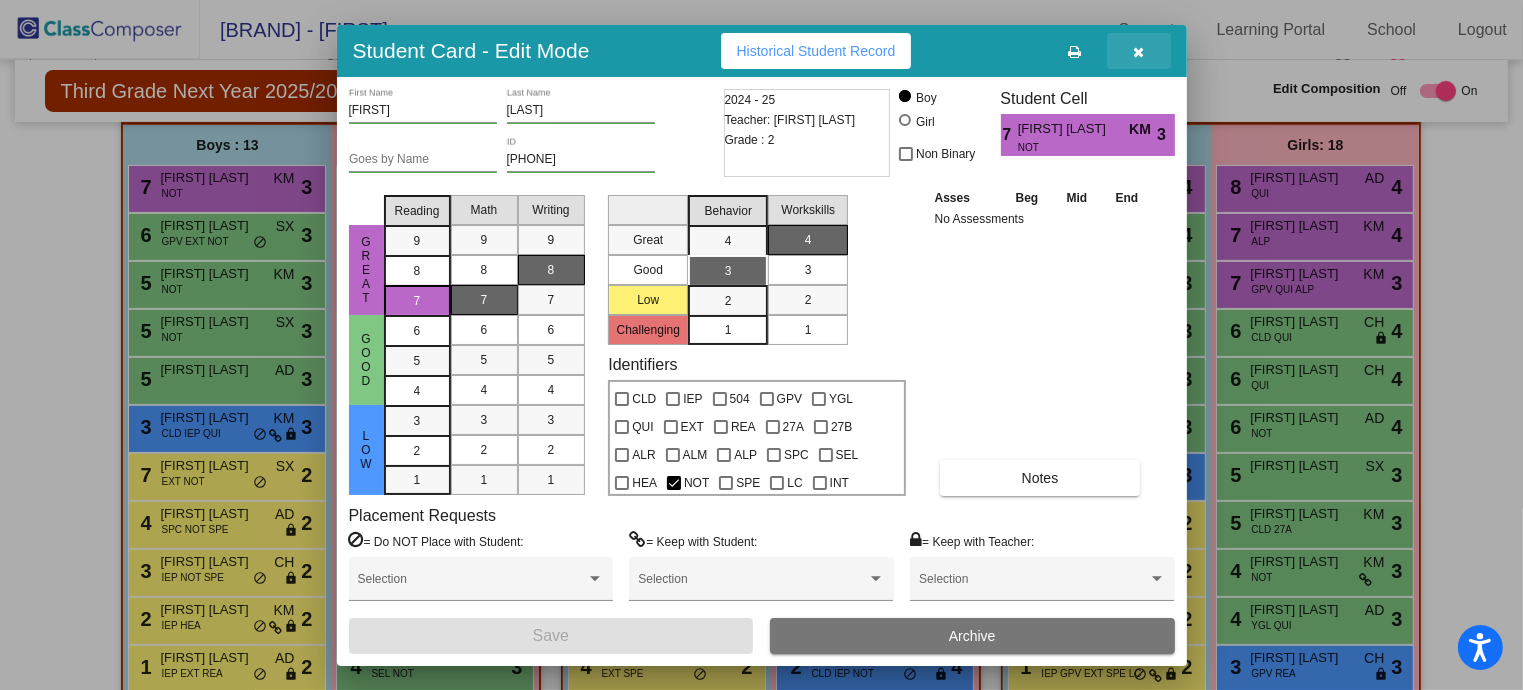 click at bounding box center [1138, 52] 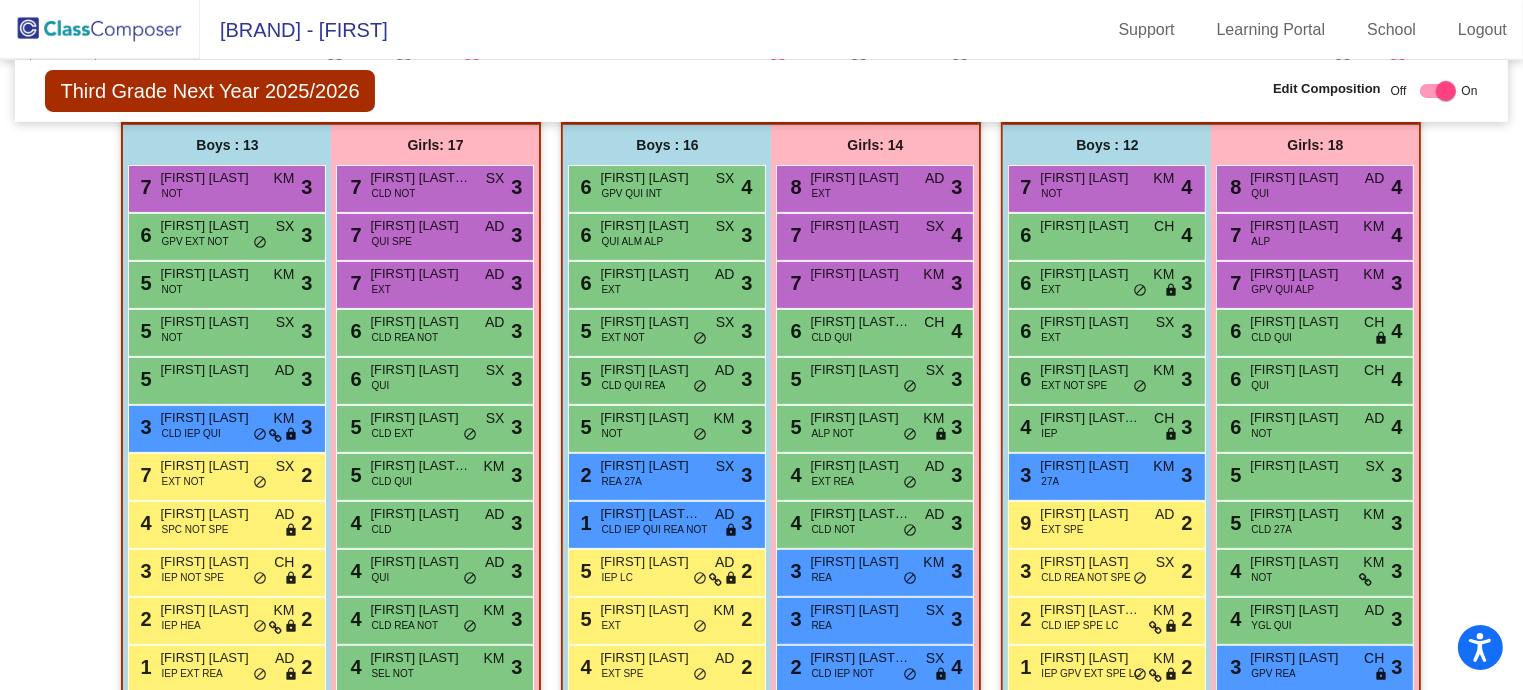 click on "Edit Composition Off   On" 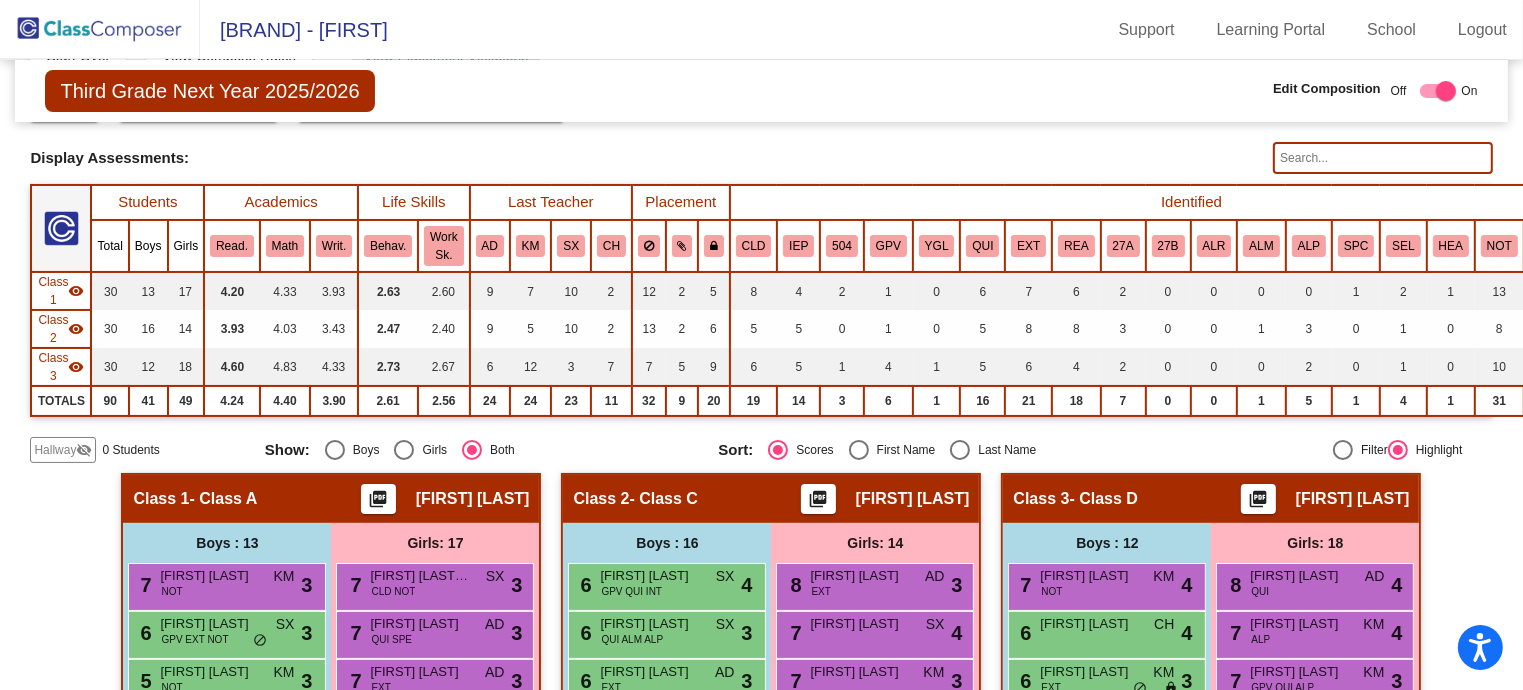 scroll, scrollTop: 96, scrollLeft: 0, axis: vertical 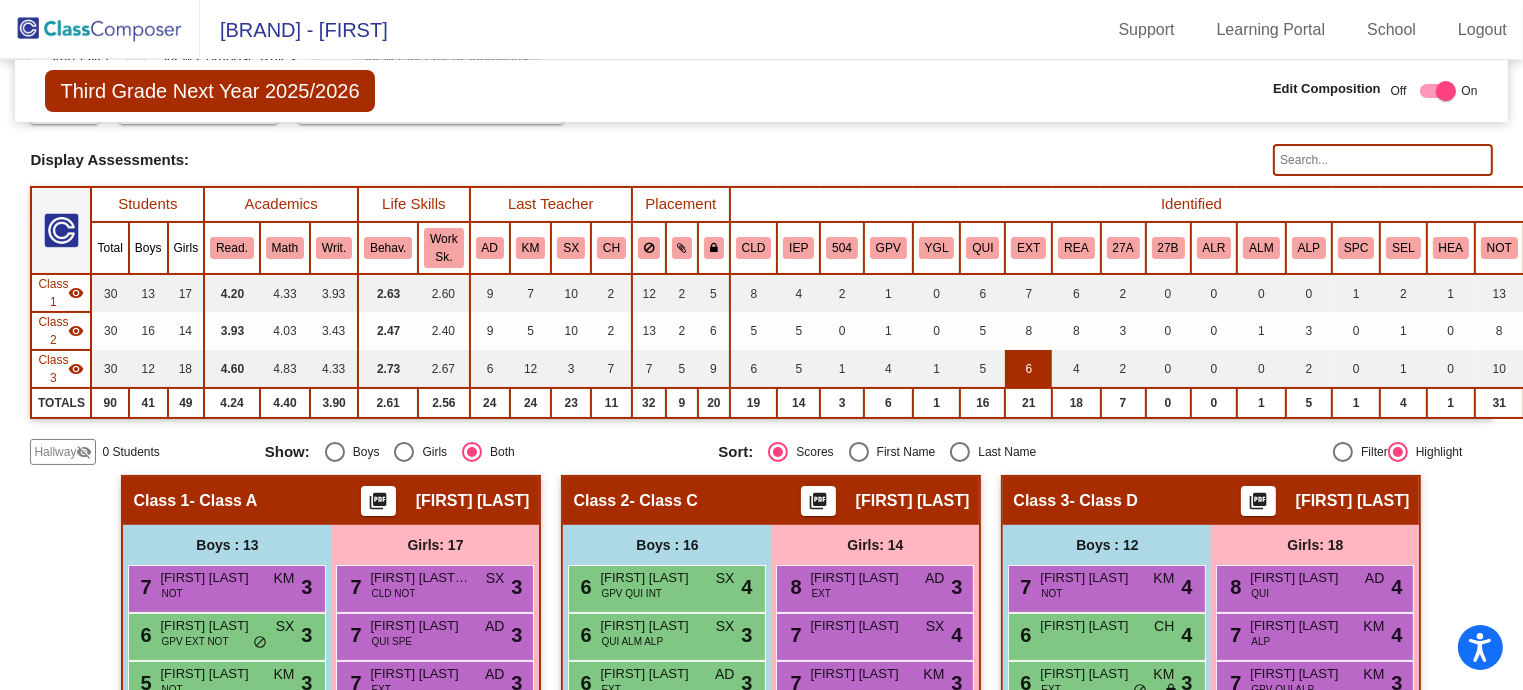 click on "6" 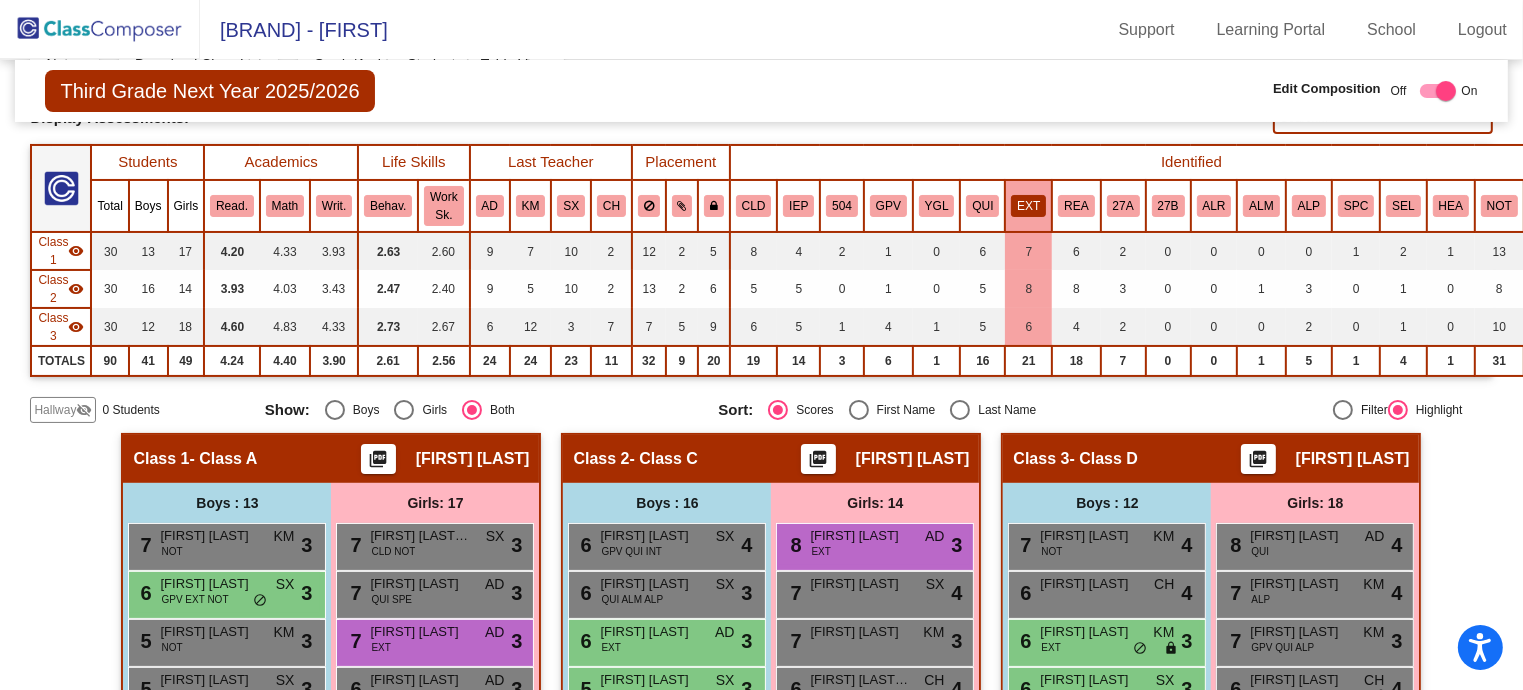 scroll, scrollTop: 161, scrollLeft: 0, axis: vertical 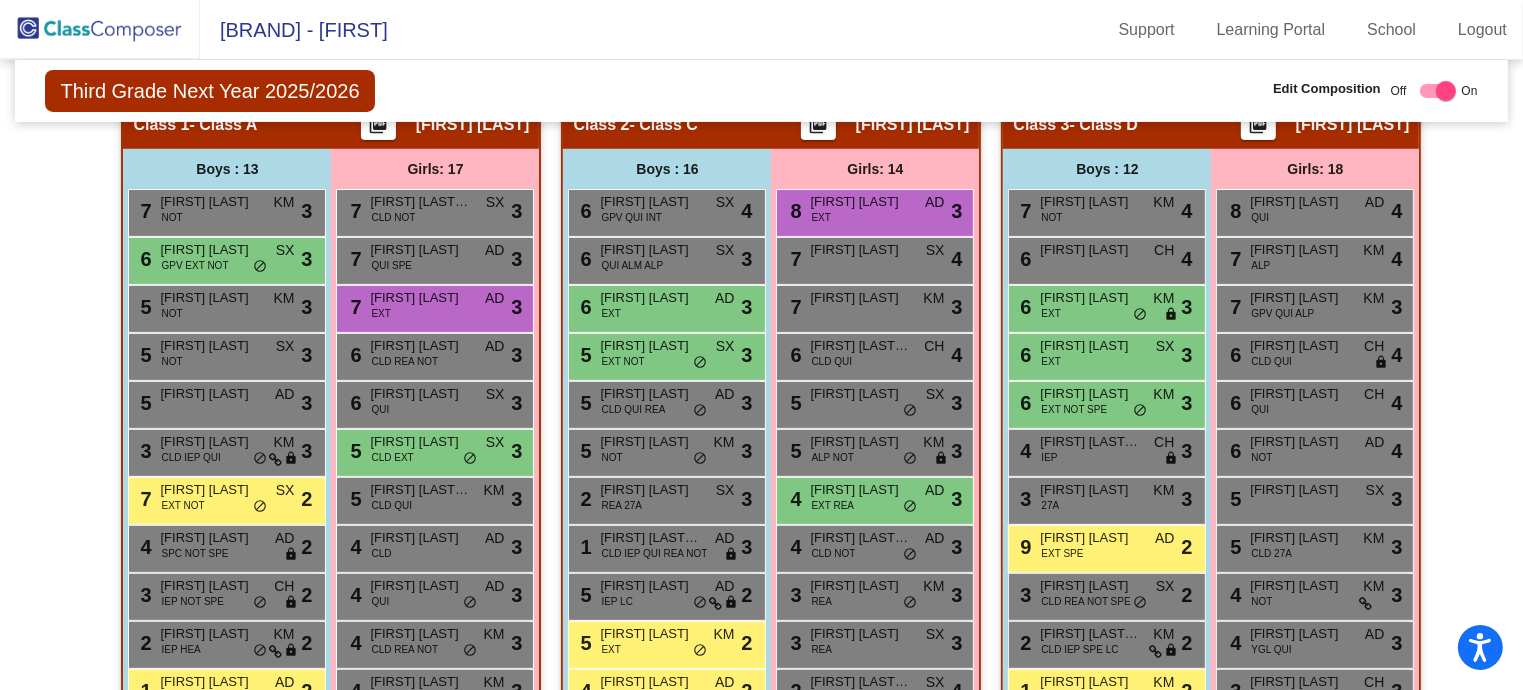 click on "Hallway   - Hallway Class  picture_as_pdf  Add Student  First Name Last Name Student Id  (Recommended)   Boy   Girl   Non Binary Add Close  Boys : 0    No Students   Girls: 0   No Students   Class 1   - Class A  picture_as_pdf [FIRST] [LAST]  Add Student  First Name Last Name Student Id  (Recommended)   Boy   Girl   Non Binary Add Close  Boys : 13  7 [FIRST] [LAST] NOT KM lock do_not_disturb_alt 3 6 [FIRST] [LAST] GPV EXT NOT SX lock do_not_disturb_alt 3 5 [FIRST] [LAST] NOT KM lock do_not_disturb_alt 3 5 [FIRST] [LAST] NOT SX lock do_not_disturb_alt 3 5 [FIRST] [LAST] AD lock do_not_disturb_alt 3 3 [FIRST] [LAST] CLD IEP QUI KM lock do_not_disturb_alt 3 7 [FIRST] [LAST] EXT NOT SX lock do_not_disturb_alt 2 4 [FIRST] [LAST] SPC NOT SPE AD lock do_not_disturb_alt 2 3 [FIRST] [LAST] IEP NOT SPE CH lock do_not_disturb_alt 2 2 [FIRST] [LAST] IEP HEA KM lock do_not_disturb_alt 2 1 [FIRST] [LAST] IEP EXT REA AD lock do_not_disturb_alt 2 [FIRST] lock do_not_disturb_alt [FIRST] lock do_not_disturb_alt 7 SX 3" 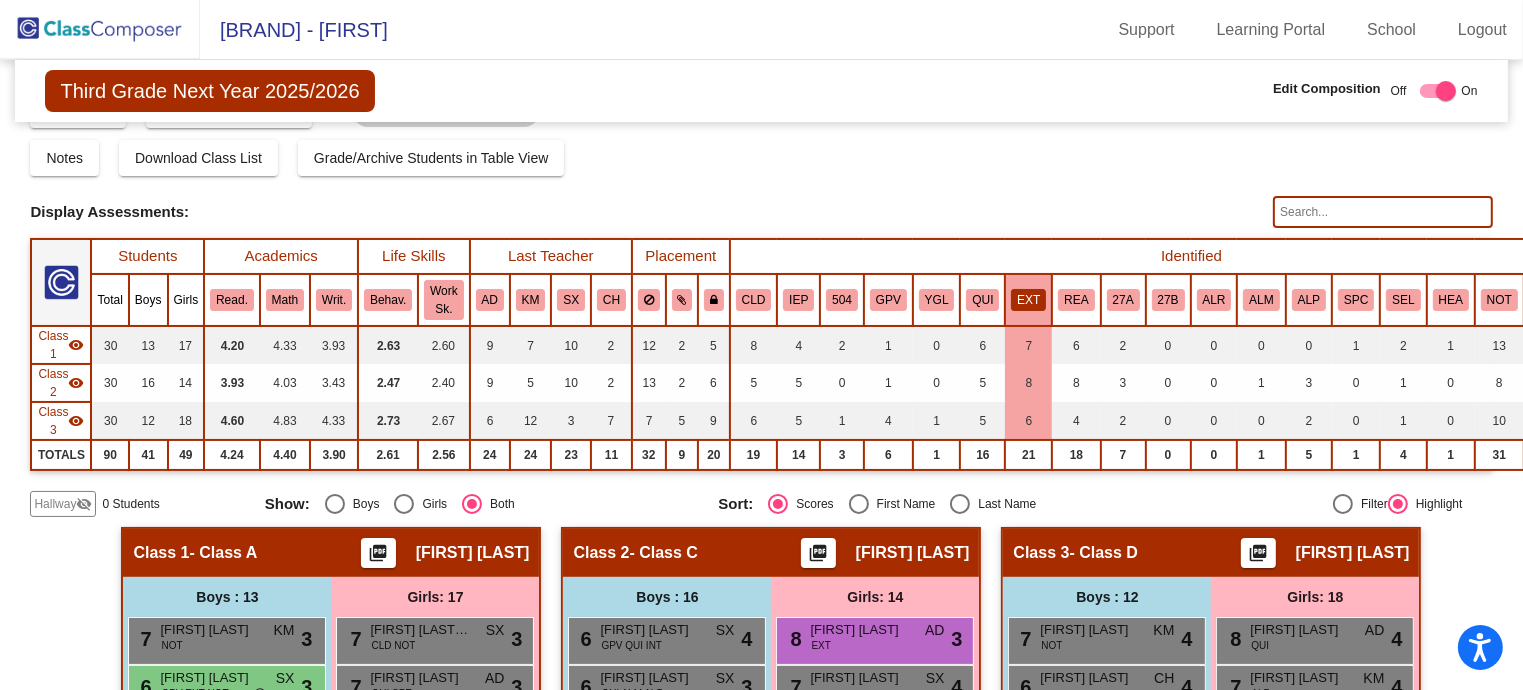 scroll, scrollTop: 35, scrollLeft: 0, axis: vertical 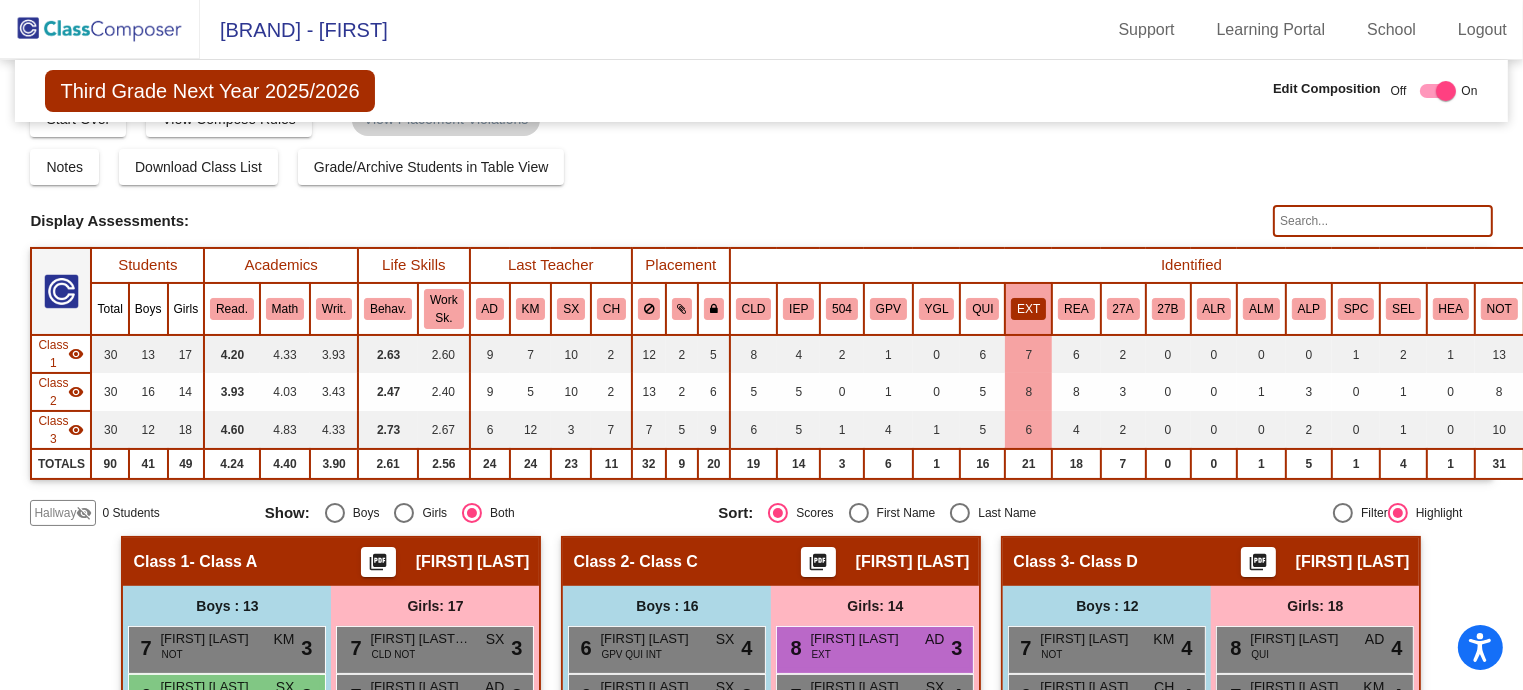 click on "EXT" 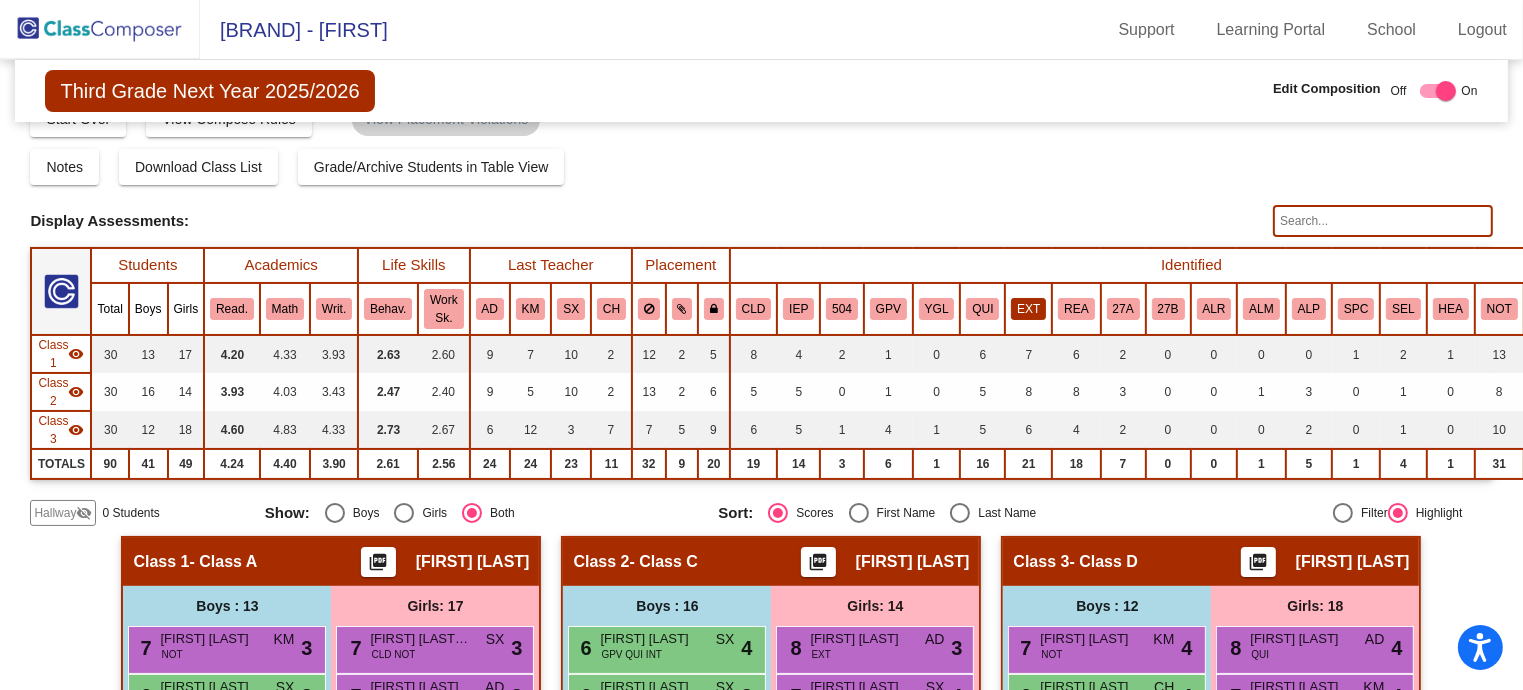 click on "EXT" 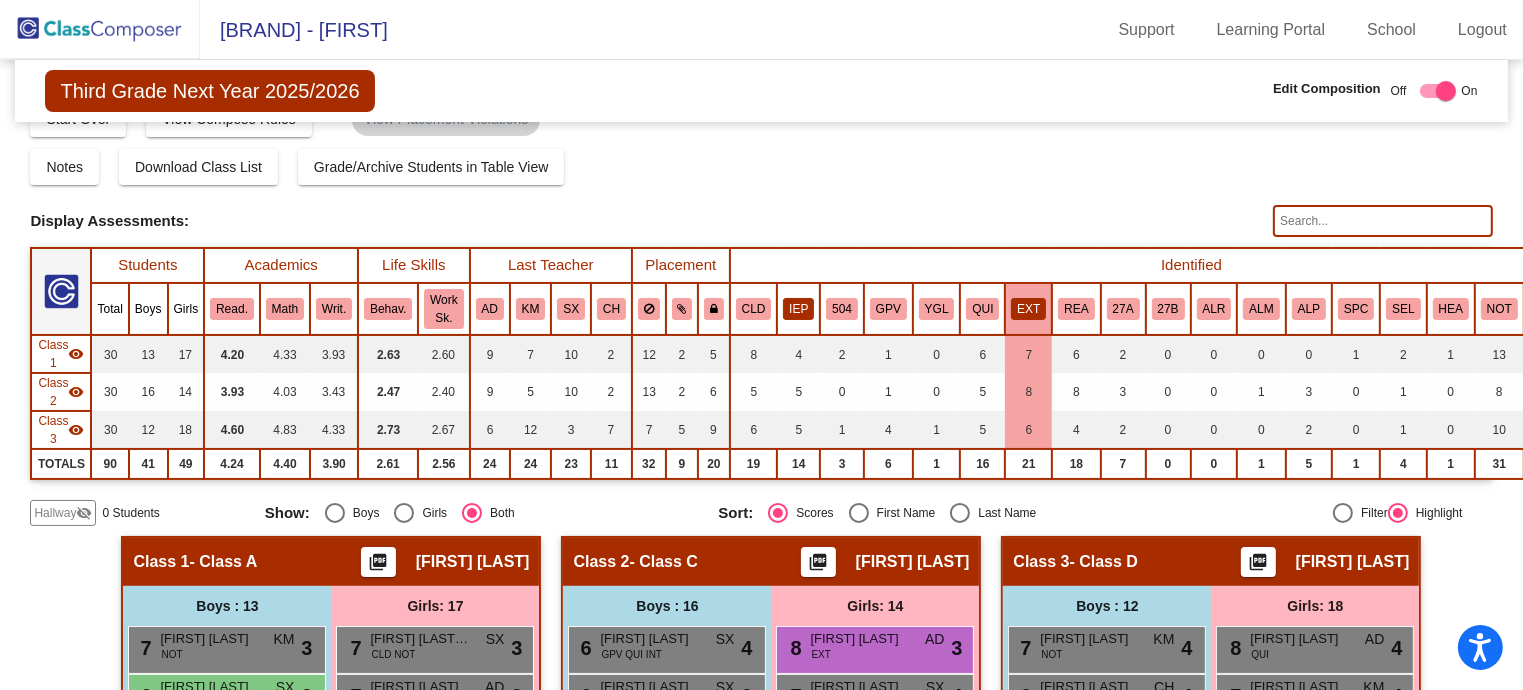 click on "IEP" 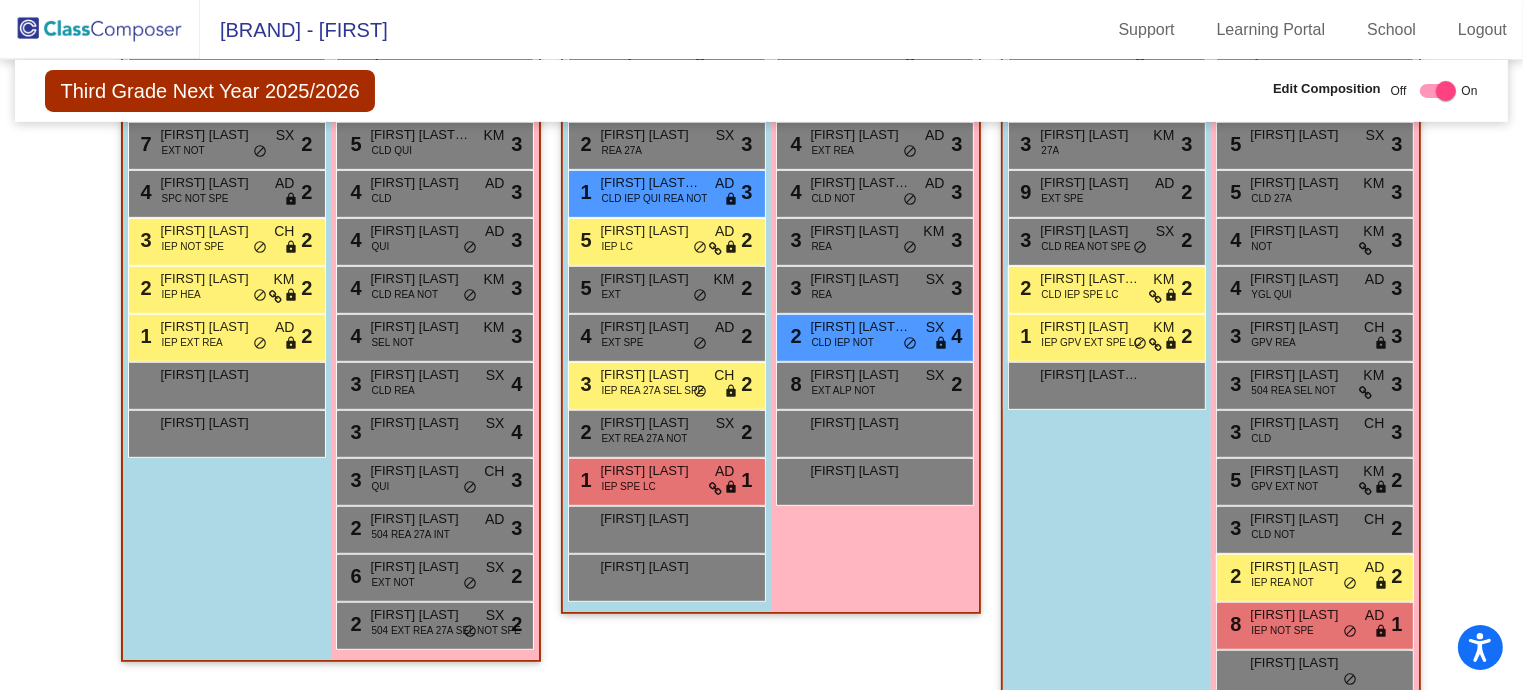 scroll, scrollTop: 832, scrollLeft: 0, axis: vertical 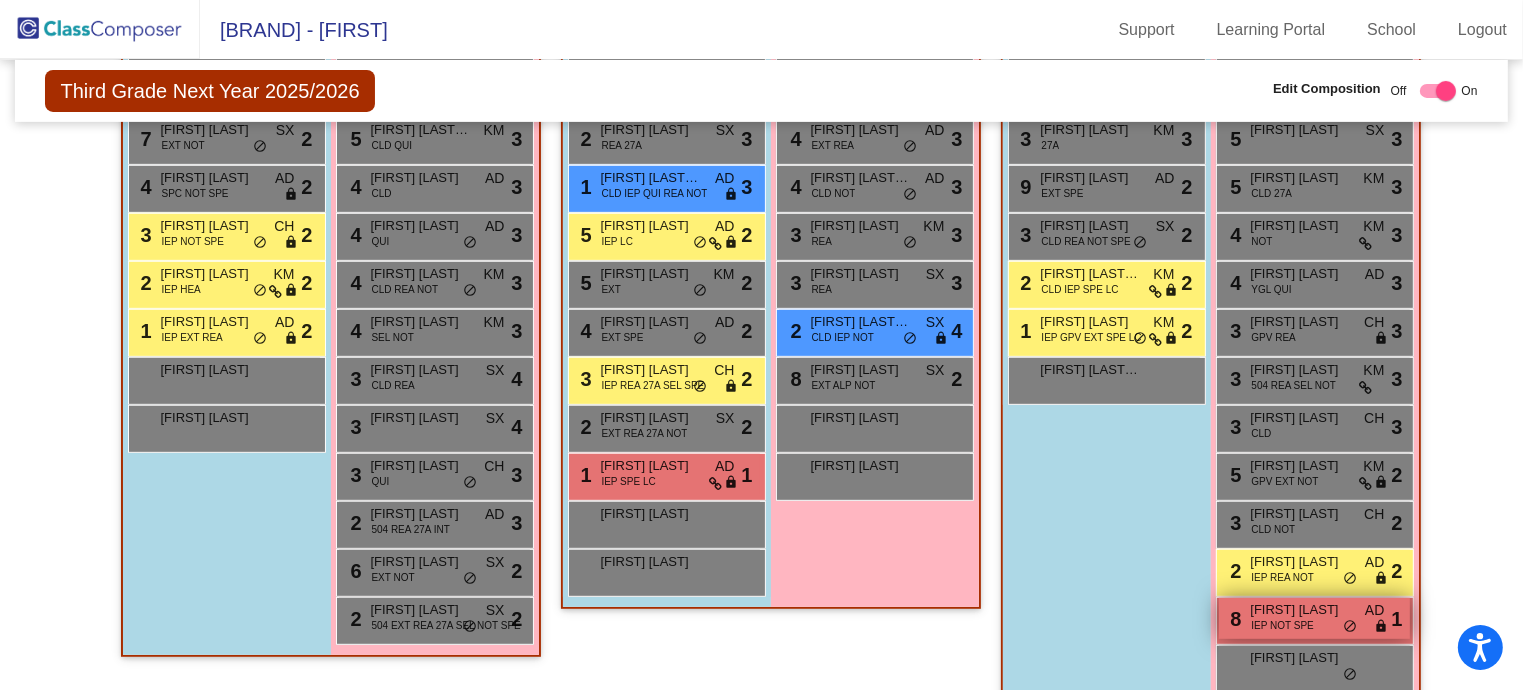 click on "IEP NOT SPE" at bounding box center (1282, 625) 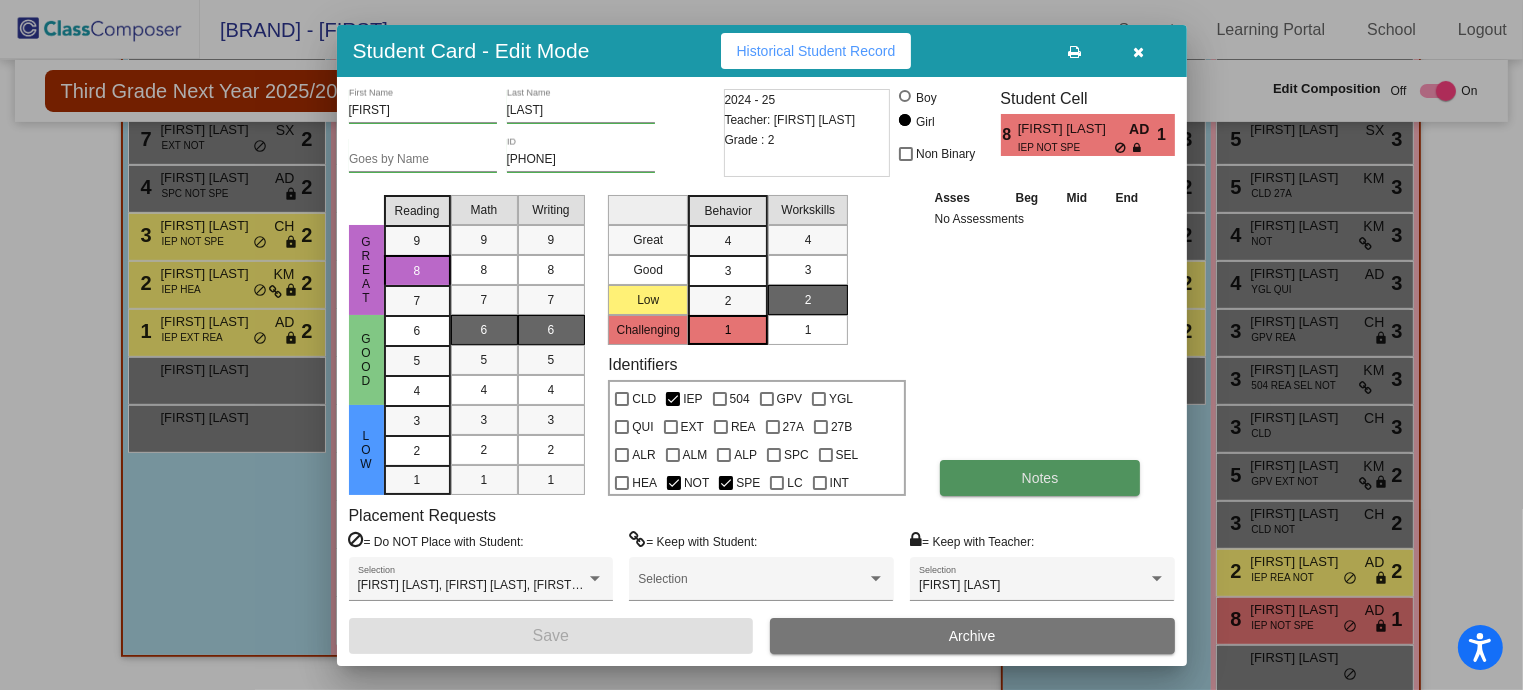 click on "Notes" at bounding box center [1040, 478] 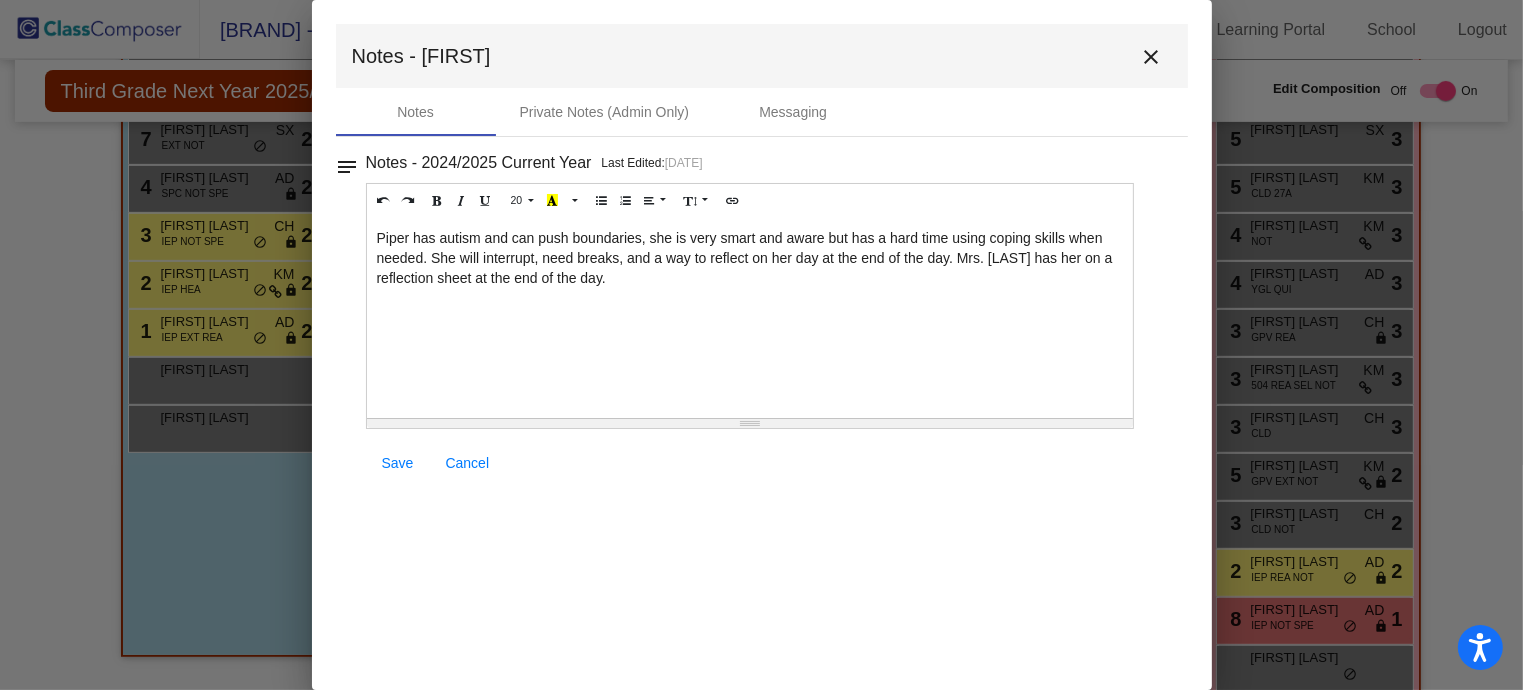 click on "close" at bounding box center (1152, 57) 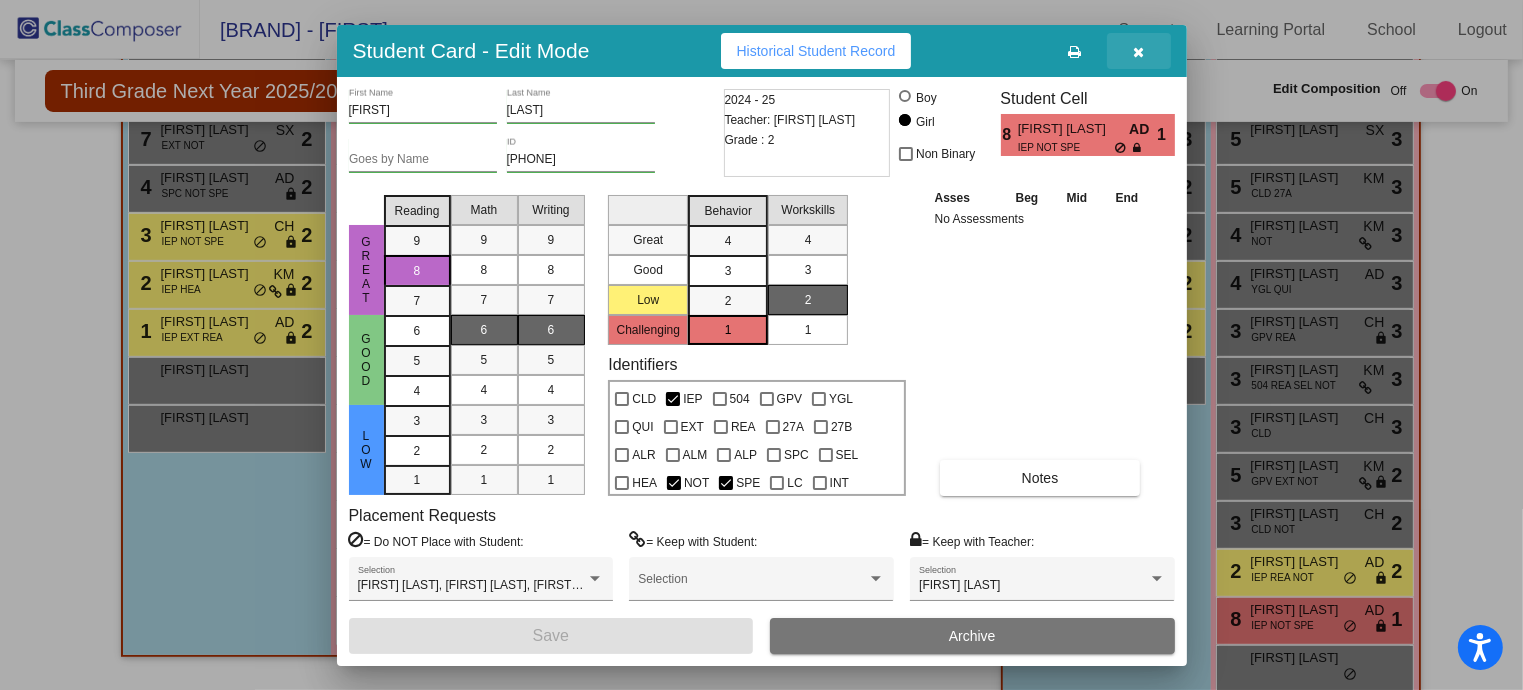 click at bounding box center (1138, 52) 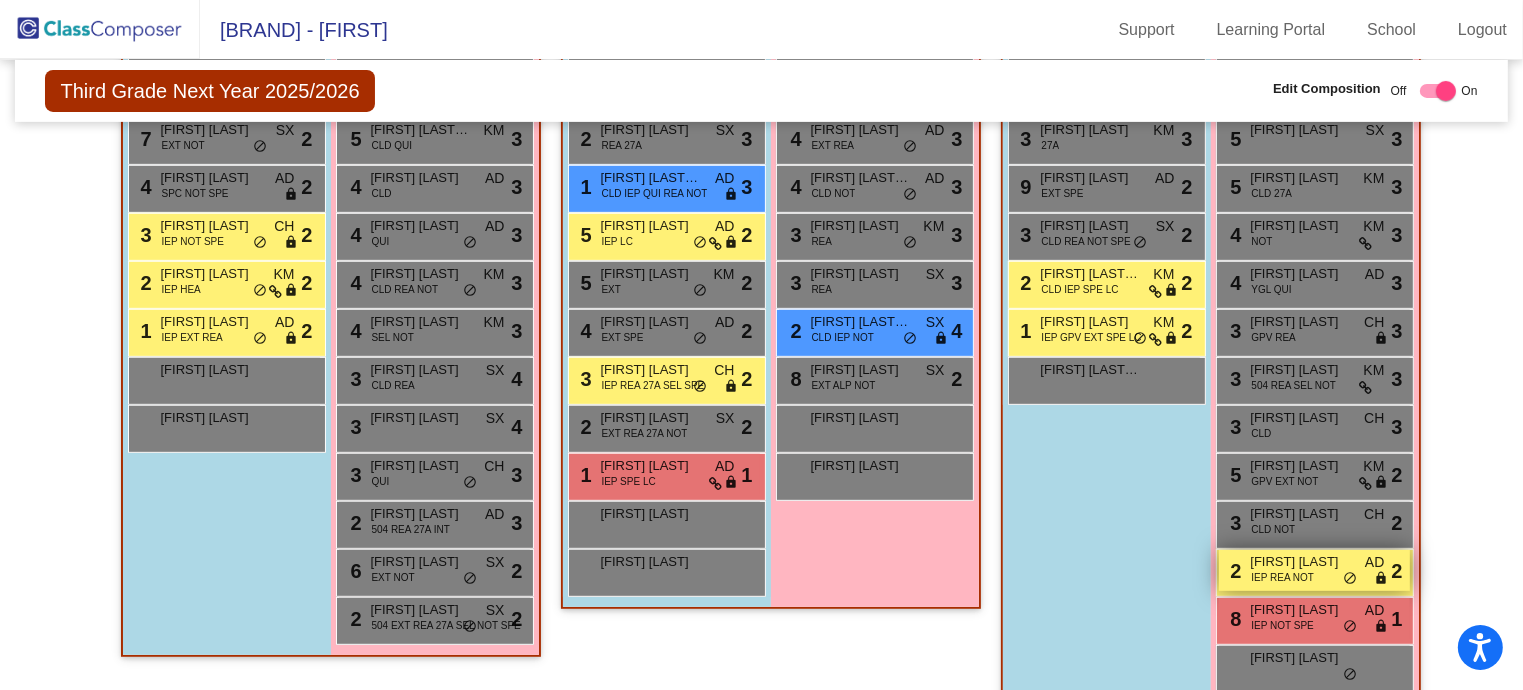 click on "IEP REA NOT" at bounding box center (1282, 577) 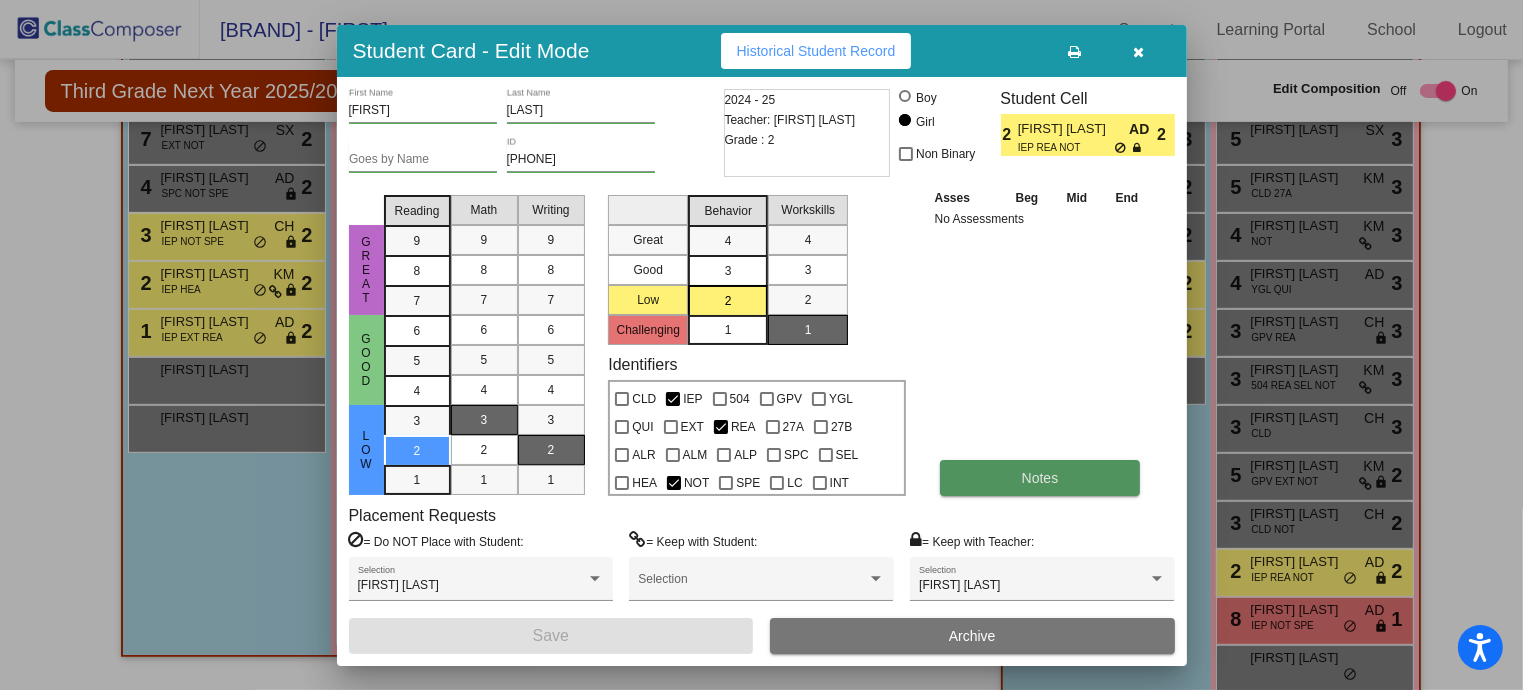 click on "Notes" at bounding box center (1040, 478) 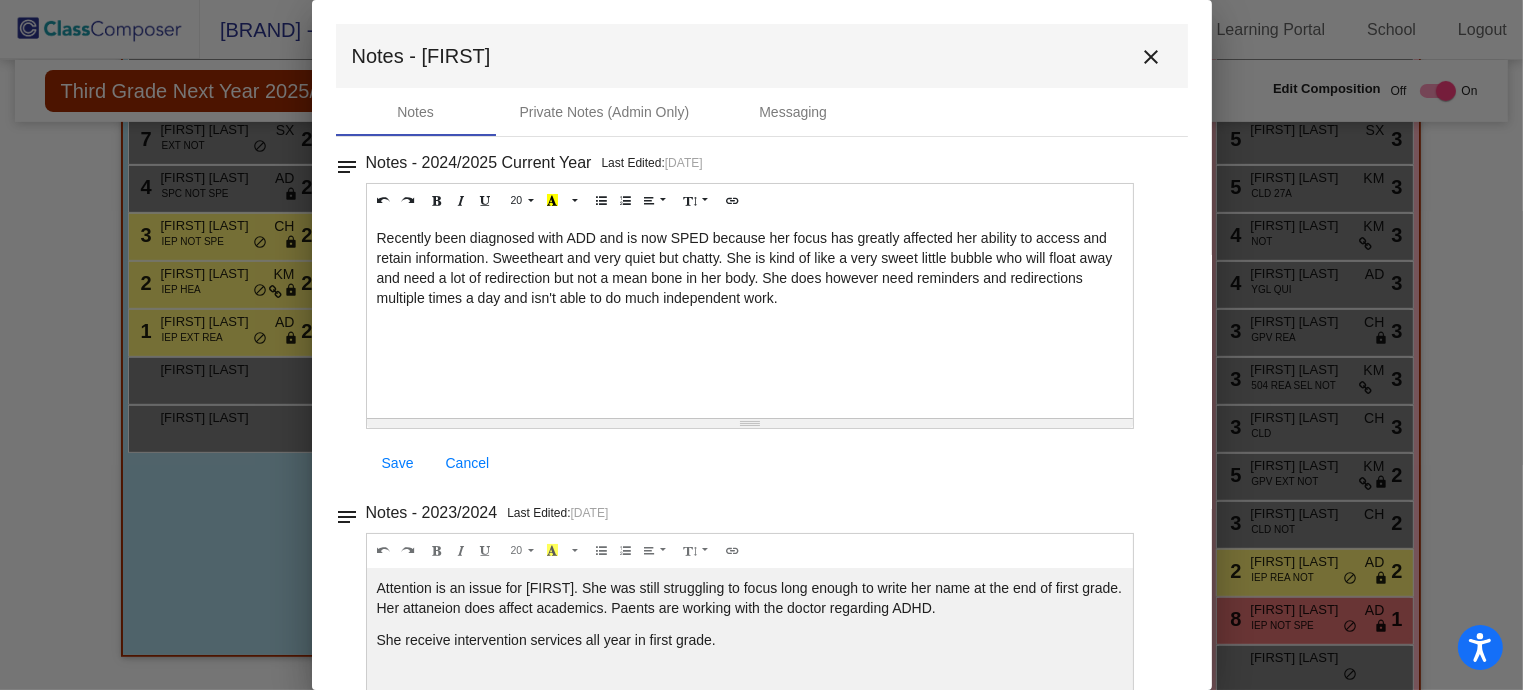 click on "close" at bounding box center (1152, 57) 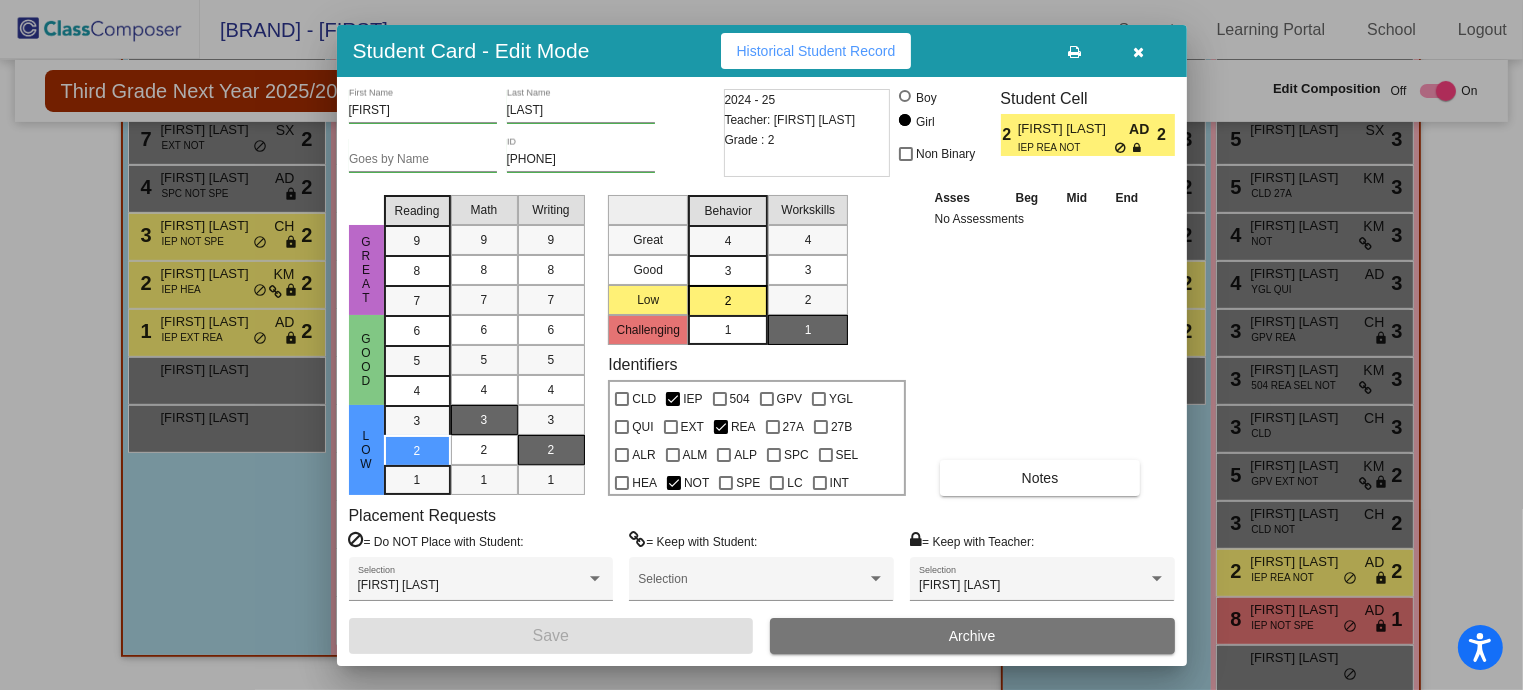 click at bounding box center [1138, 52] 